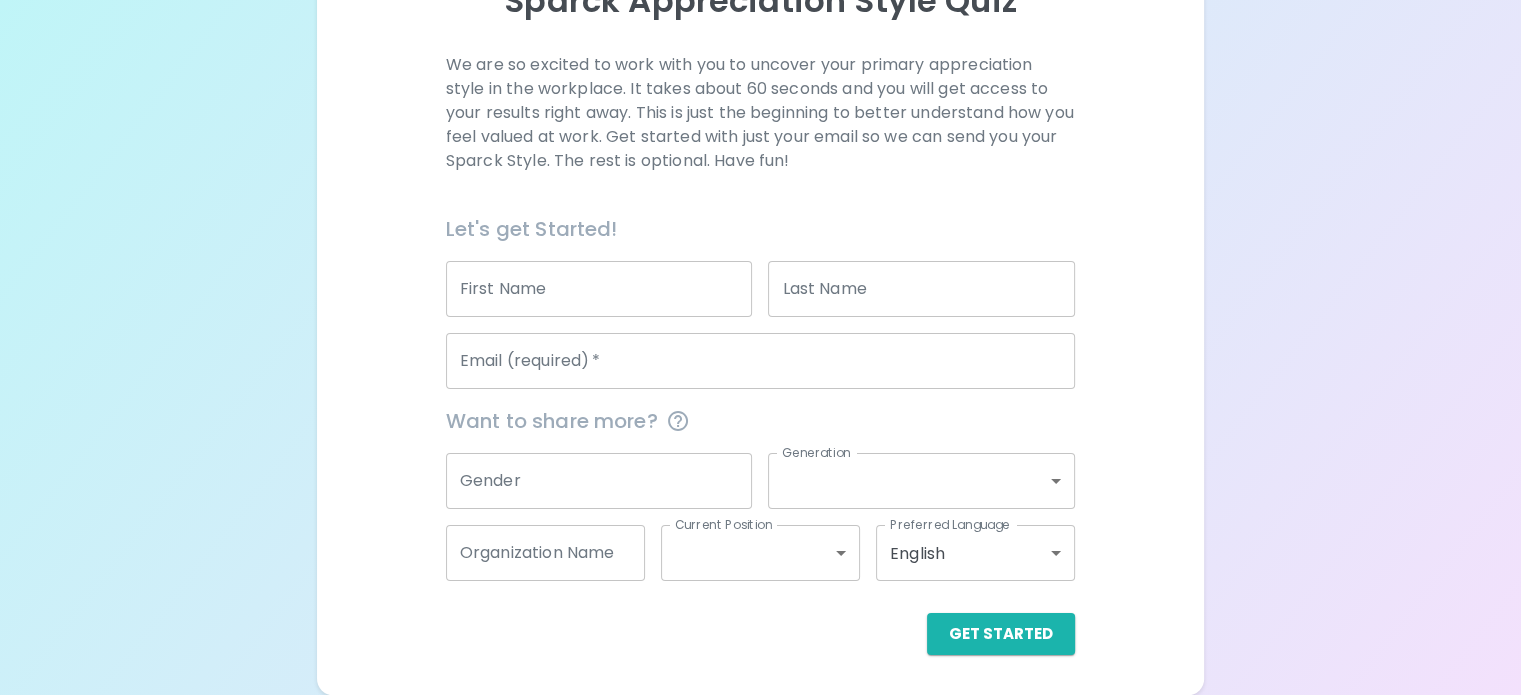 scroll, scrollTop: 296, scrollLeft: 0, axis: vertical 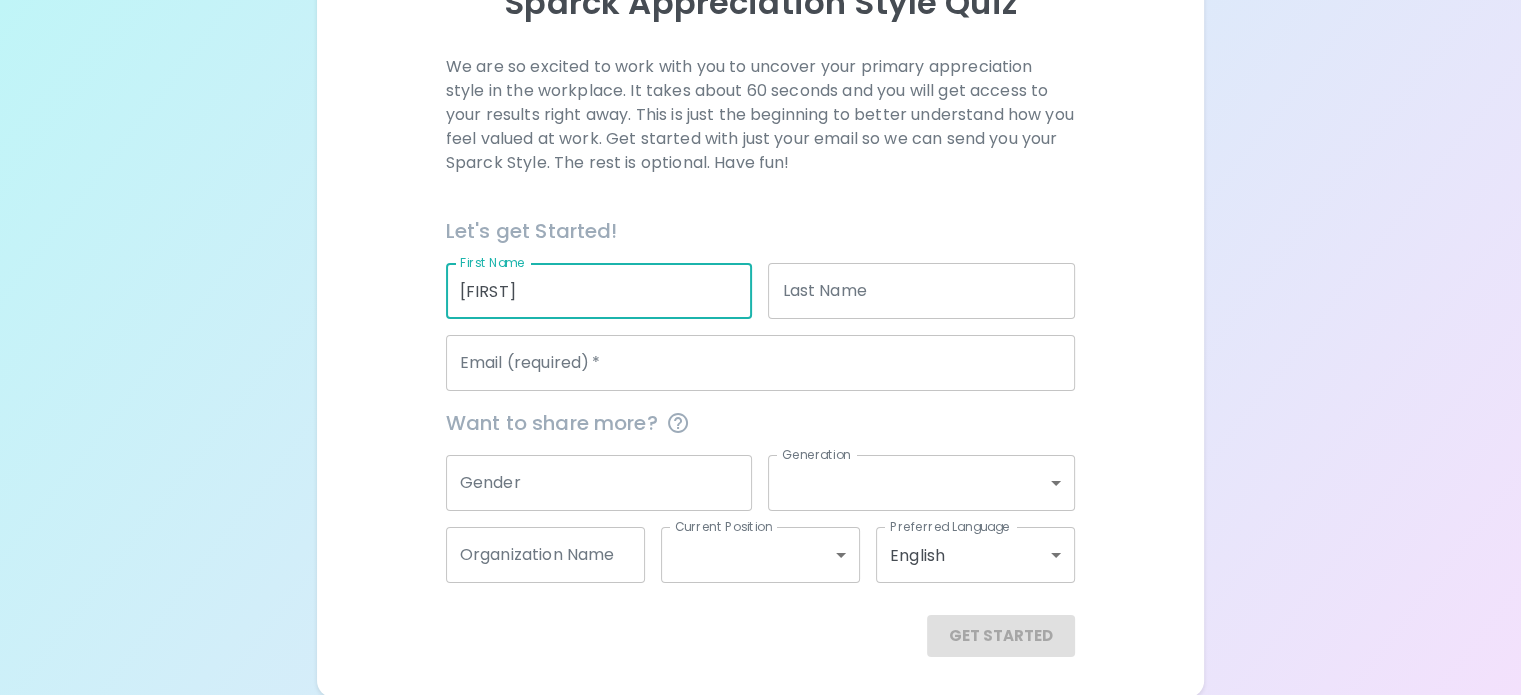 type on "[FIRST]" 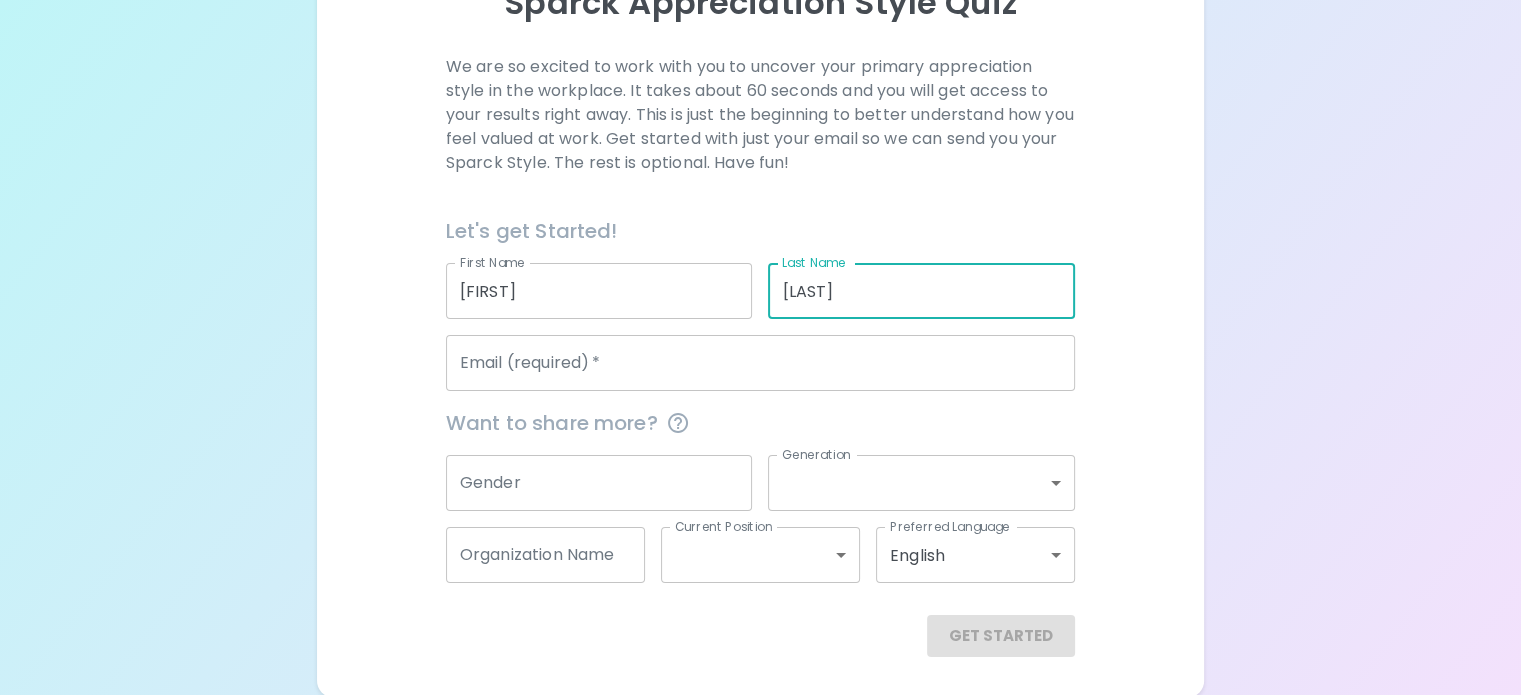 type on "[LAST]" 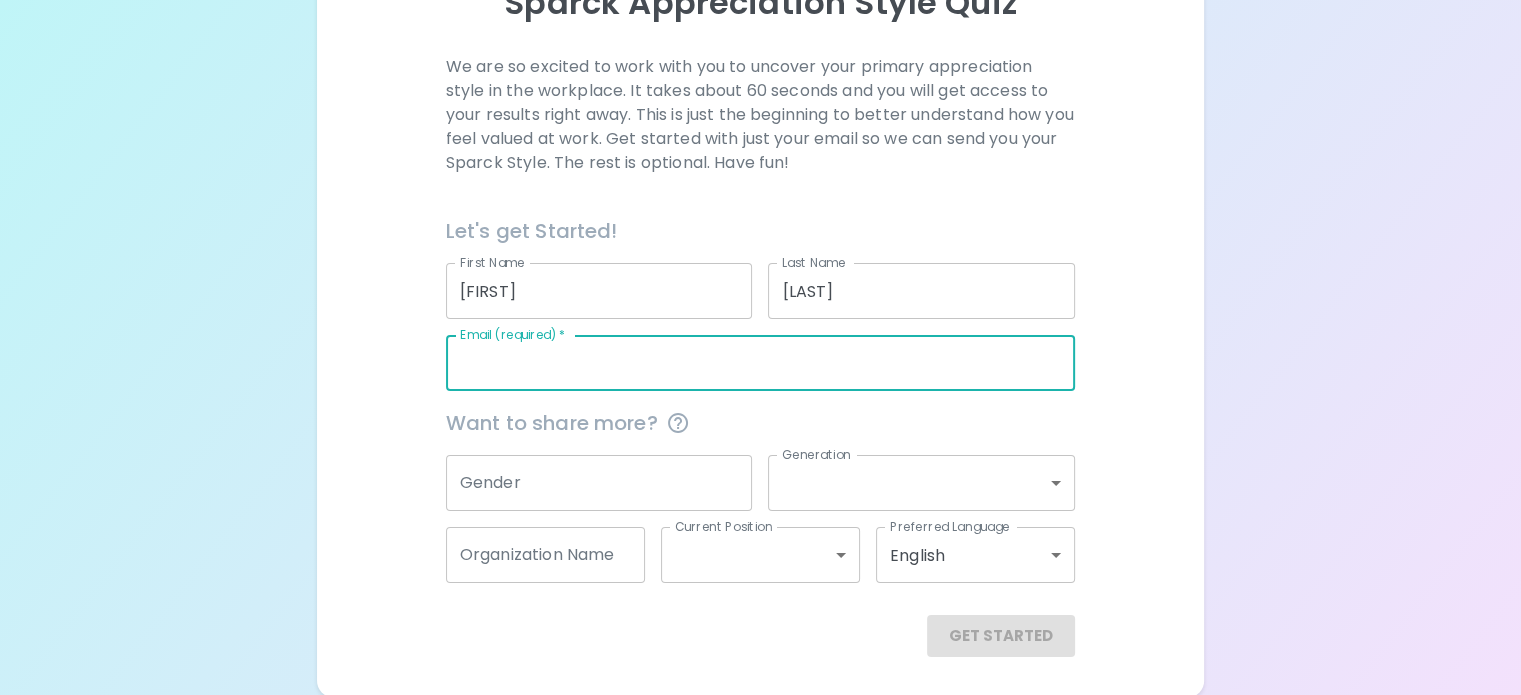 drag, startPoint x: 928, startPoint y: 402, endPoint x: 929, endPoint y: 358, distance: 44.011364 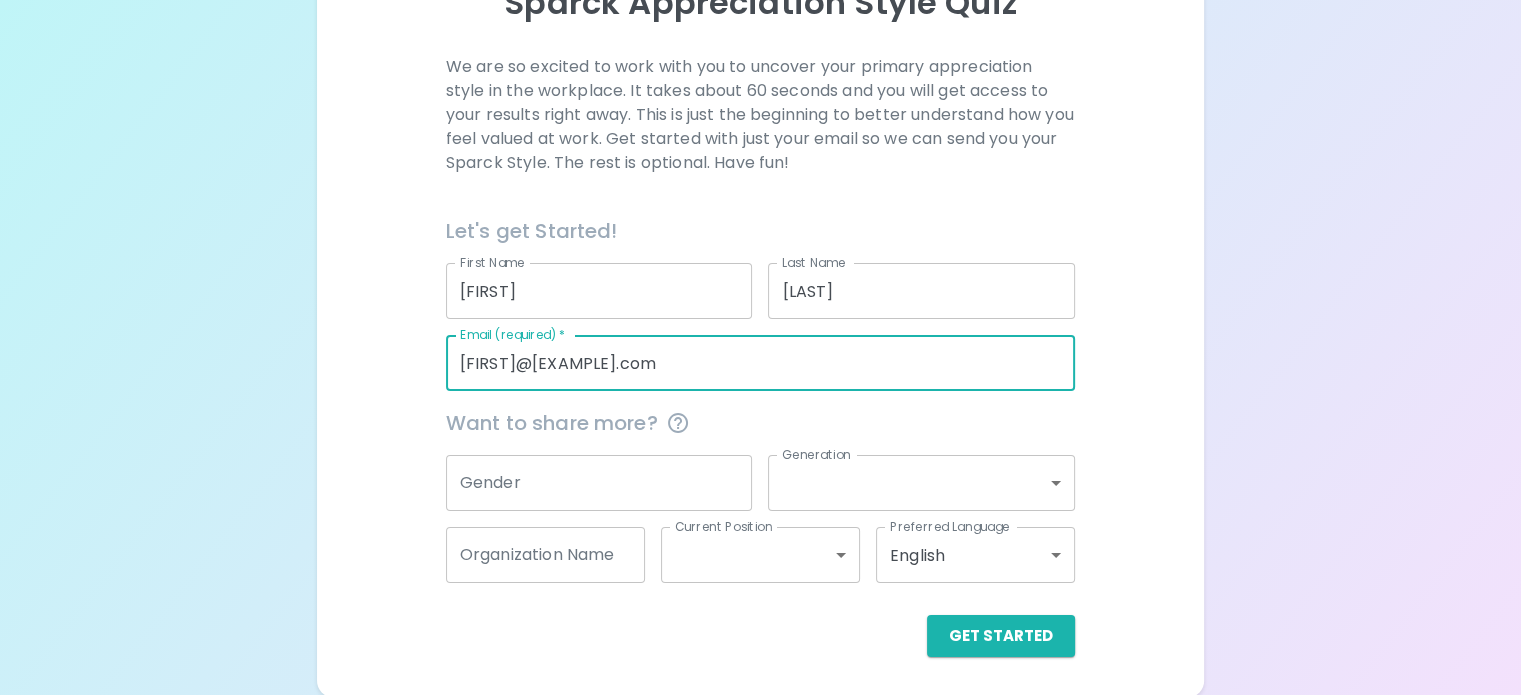 click on "Gender" at bounding box center (599, 483) 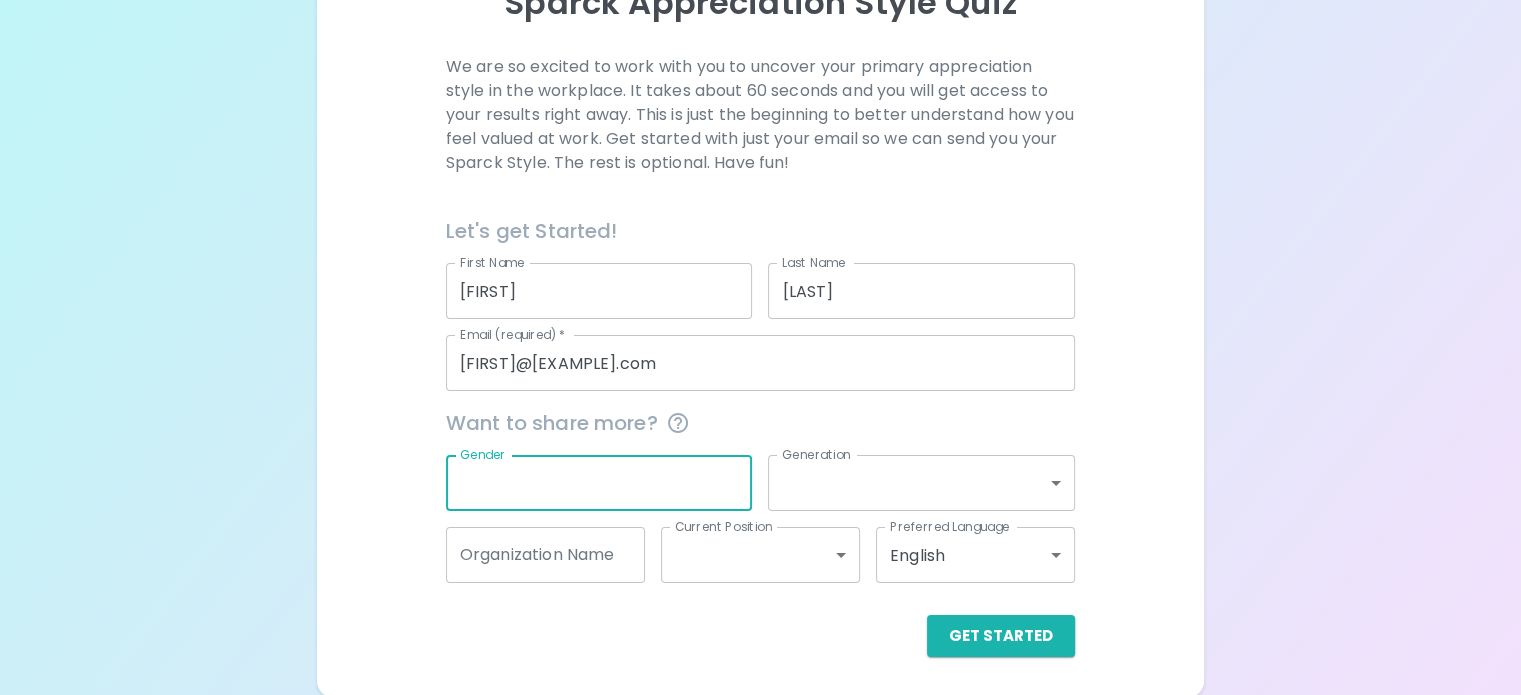 click on "Want to share more?" at bounding box center (760, 423) 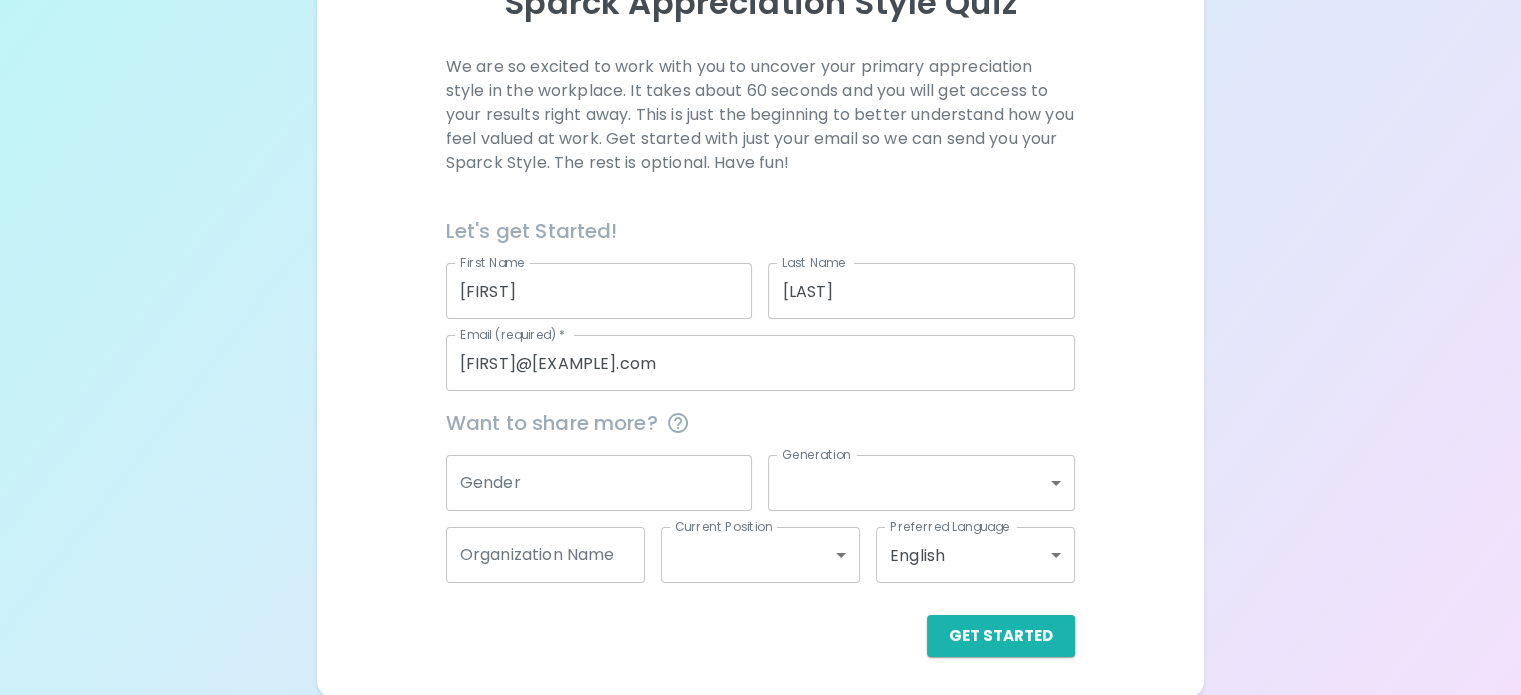 scroll, scrollTop: 305, scrollLeft: 0, axis: vertical 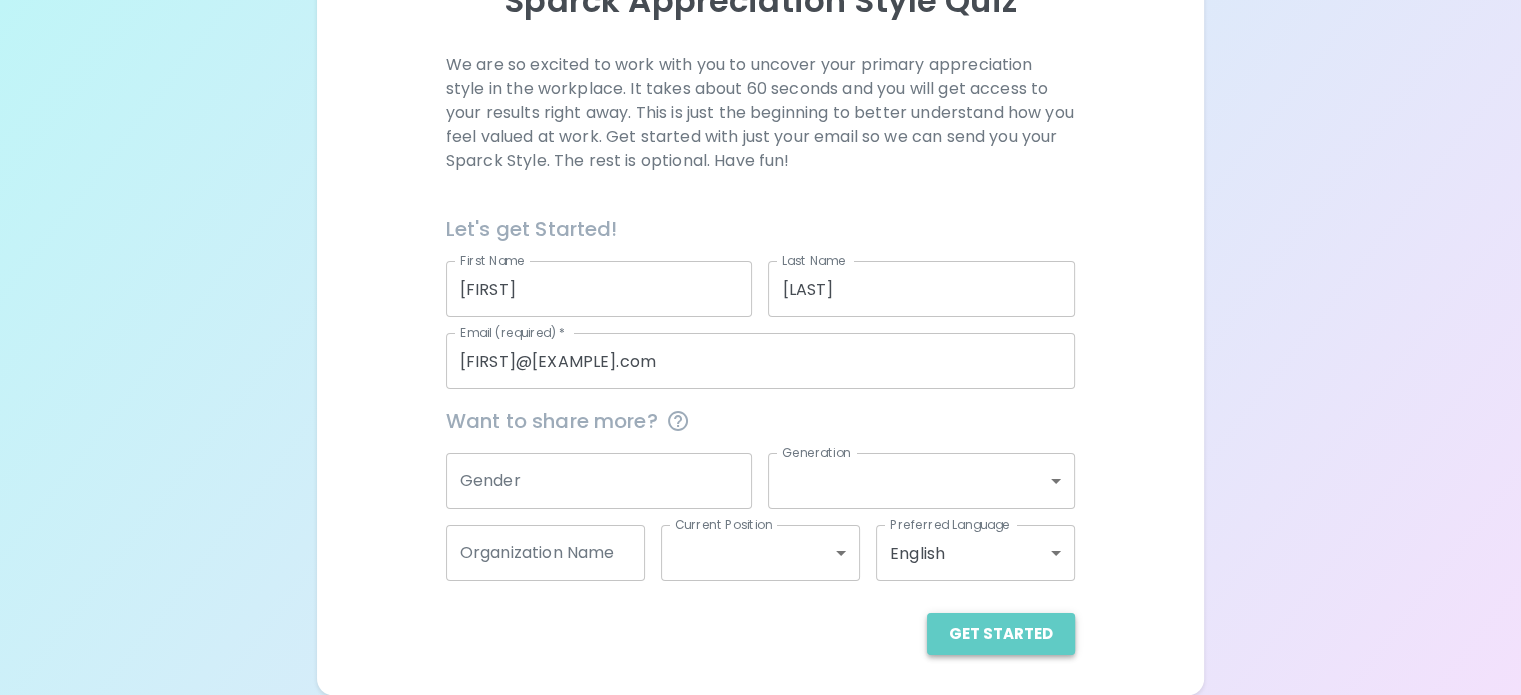 click on "Get Started" at bounding box center [1001, 634] 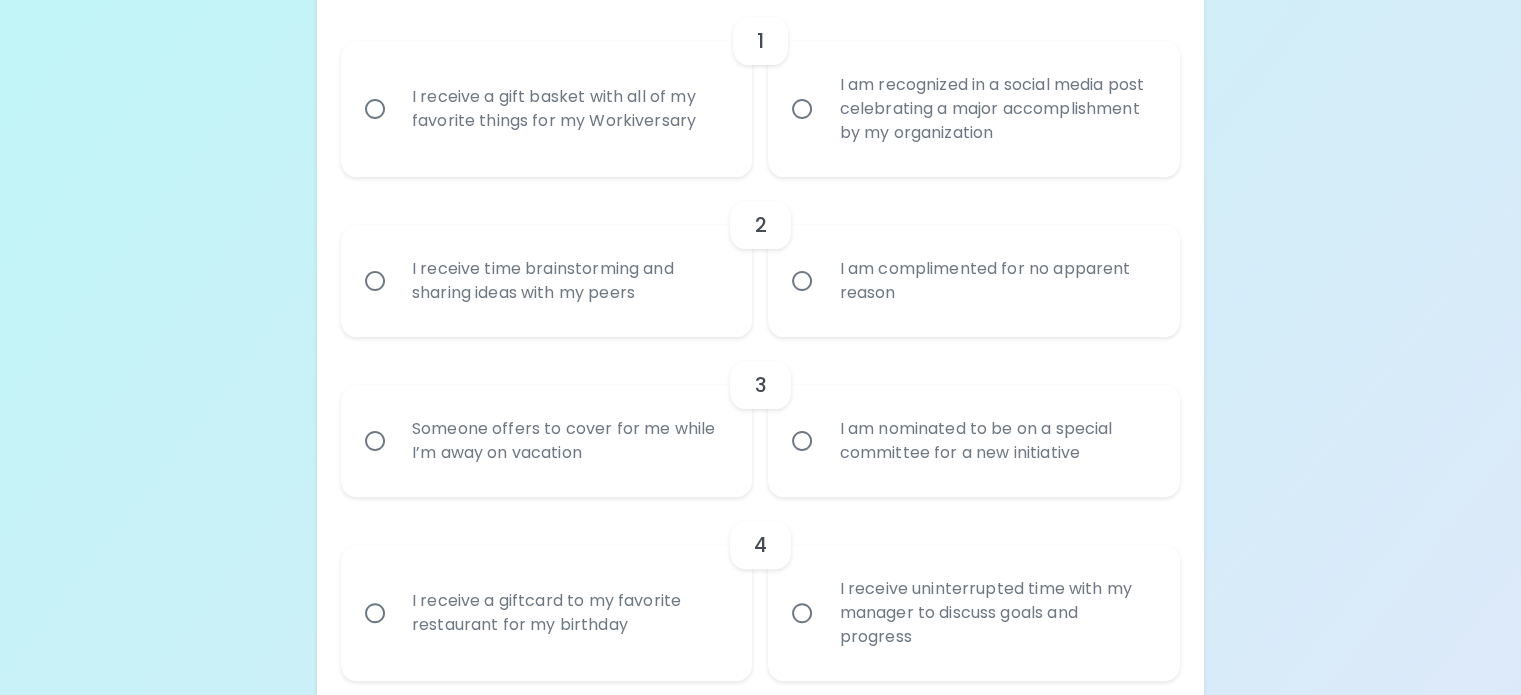 scroll, scrollTop: 488, scrollLeft: 0, axis: vertical 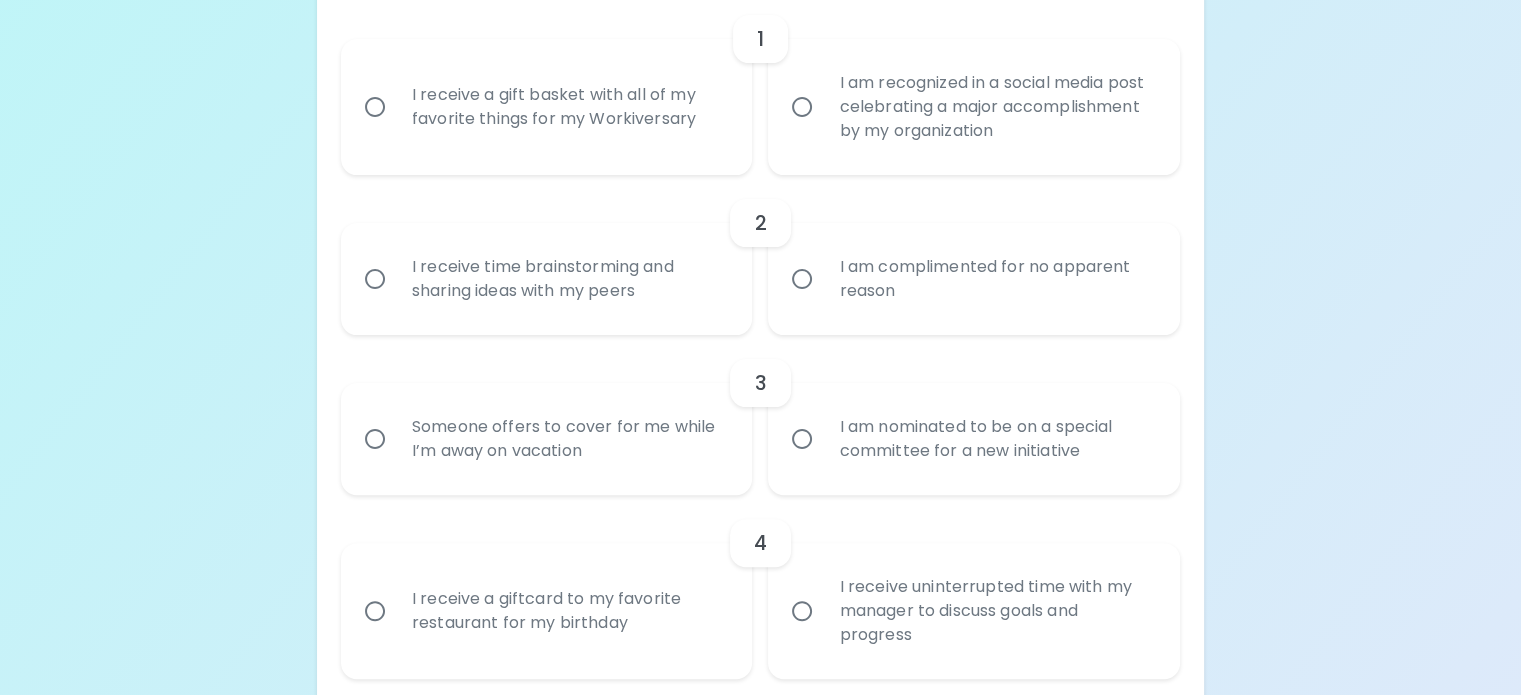 click on "I am recognized in a social media post celebrating a major accomplishment by my organization" at bounding box center [802, 107] 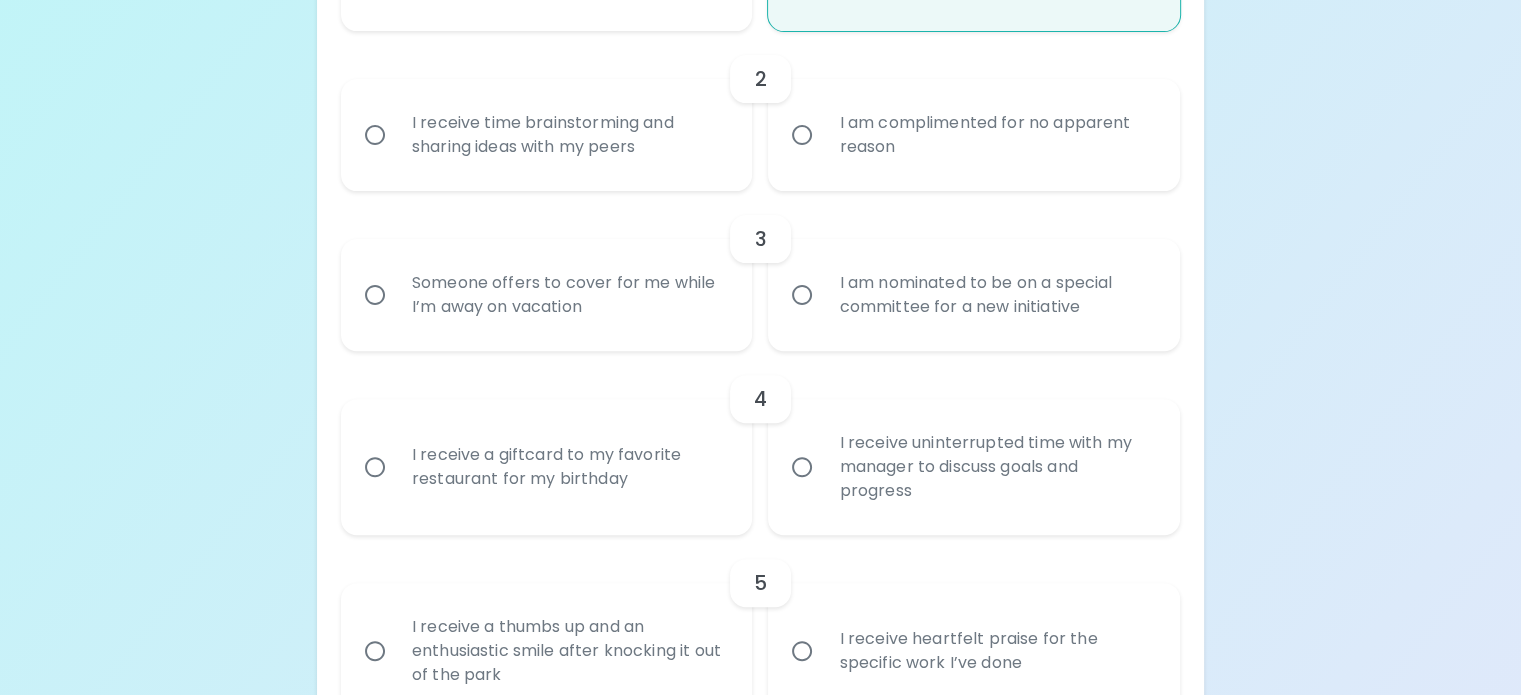 scroll, scrollTop: 648, scrollLeft: 0, axis: vertical 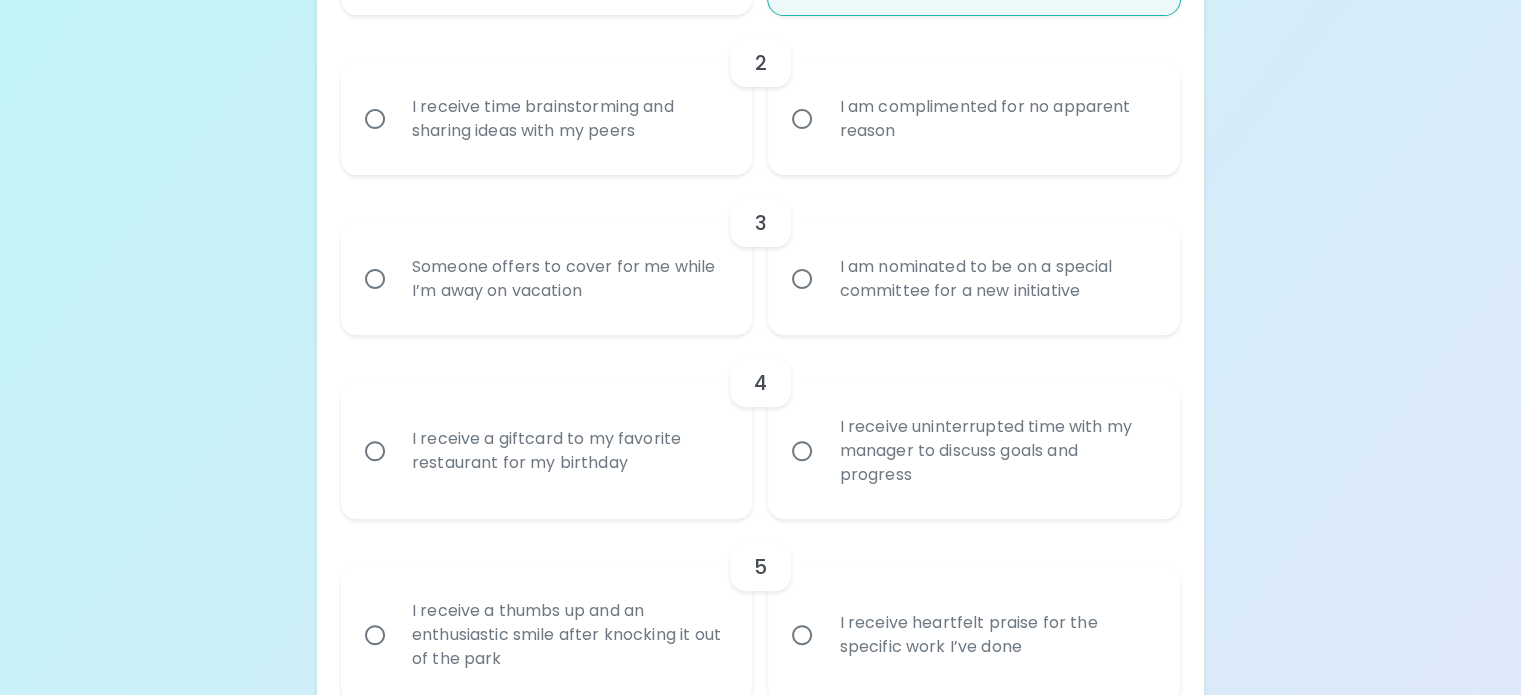 click on "I receive time brainstorming and sharing ideas with my peers" at bounding box center (569, 119) 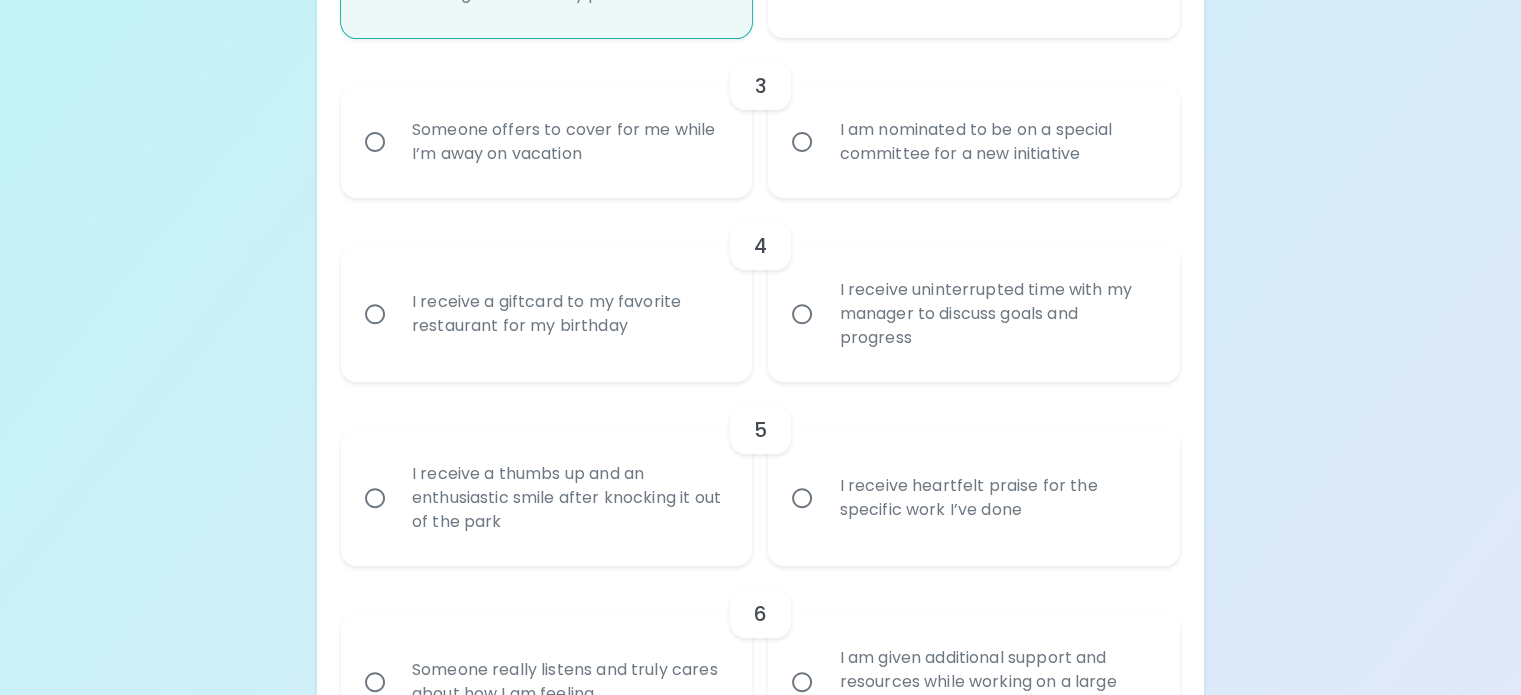 scroll, scrollTop: 808, scrollLeft: 0, axis: vertical 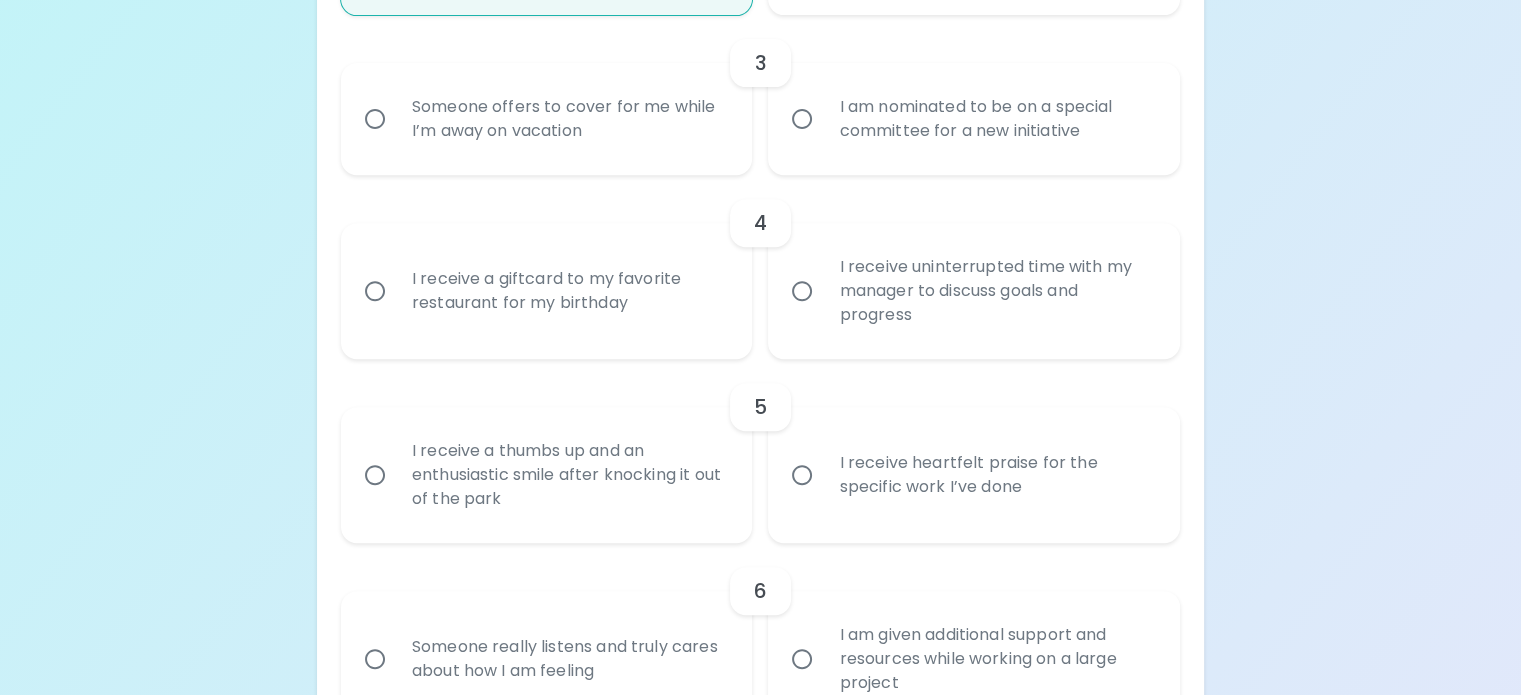 radio on "true" 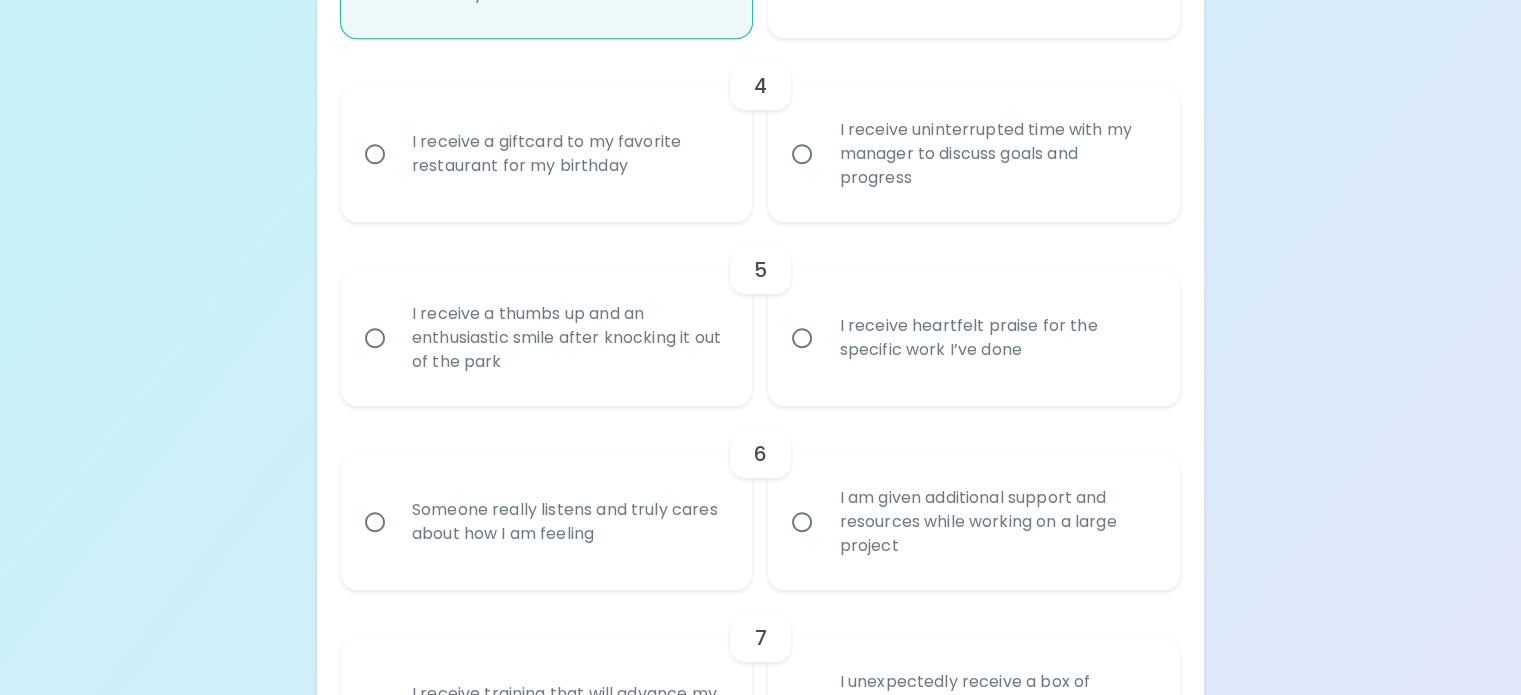 scroll, scrollTop: 968, scrollLeft: 0, axis: vertical 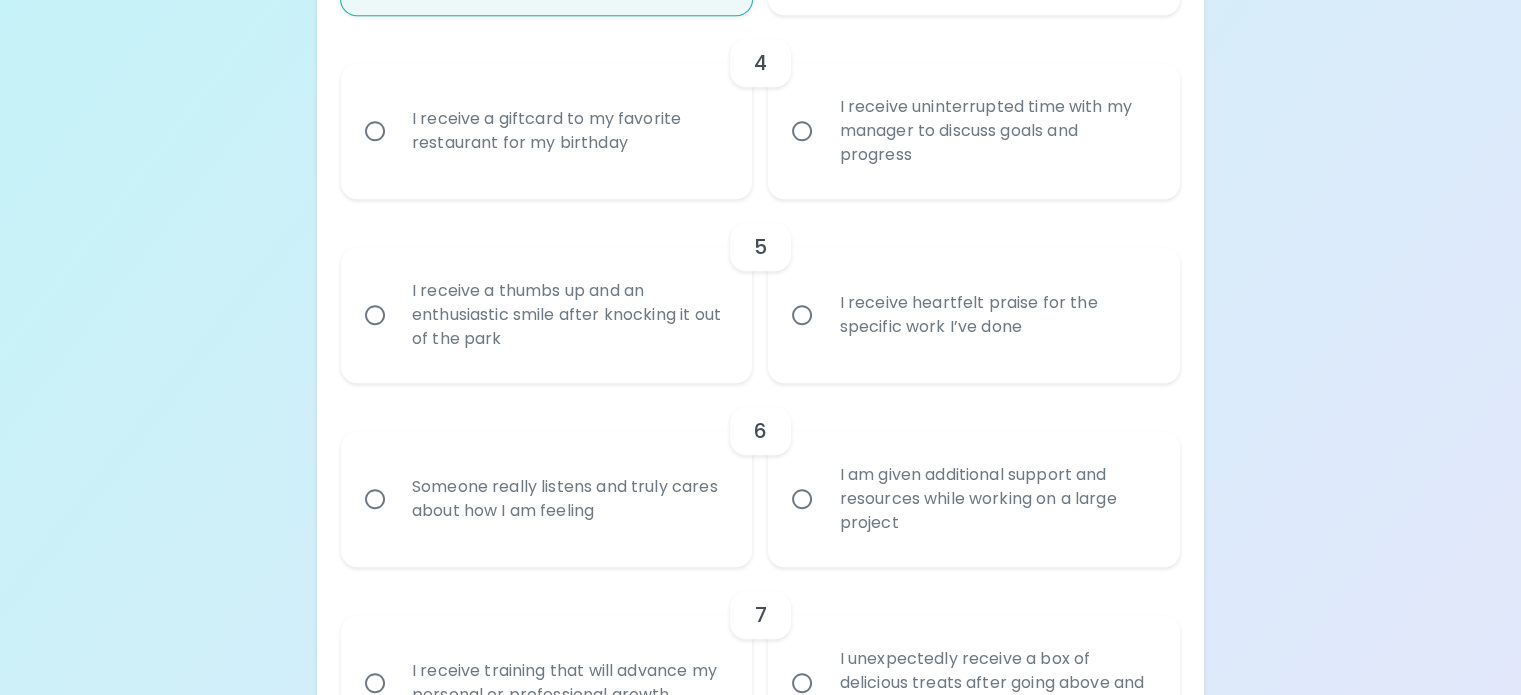 radio on "true" 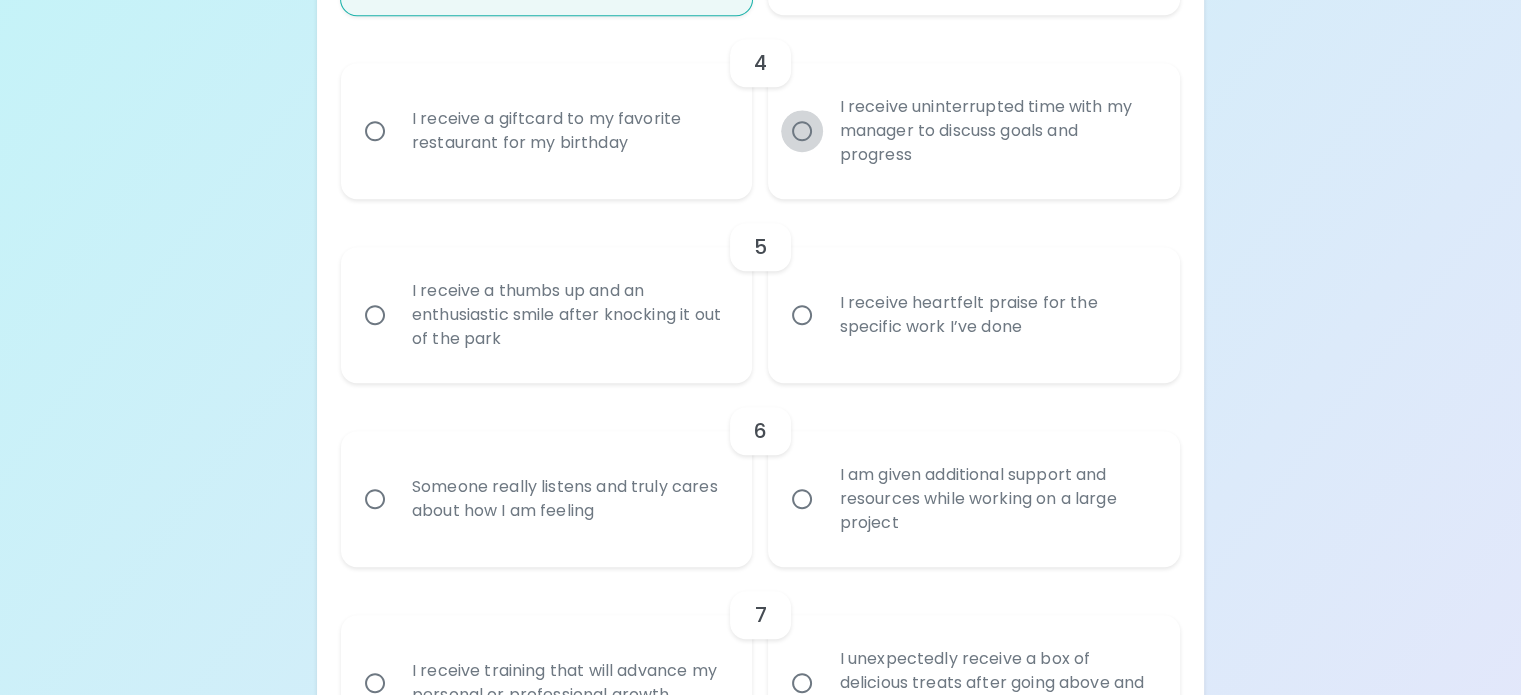 click on "I receive uninterrupted time with my manager to discuss goals and progress" at bounding box center [802, 131] 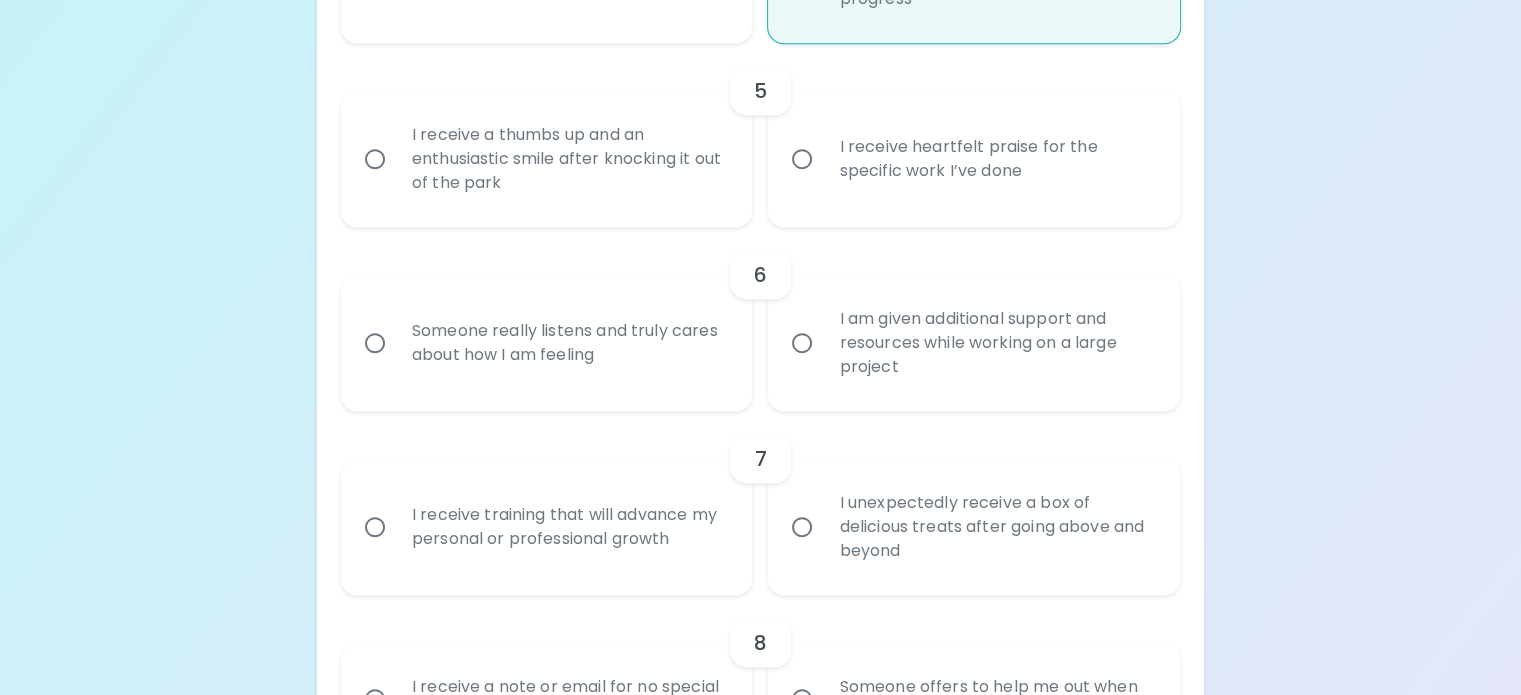 scroll, scrollTop: 1128, scrollLeft: 0, axis: vertical 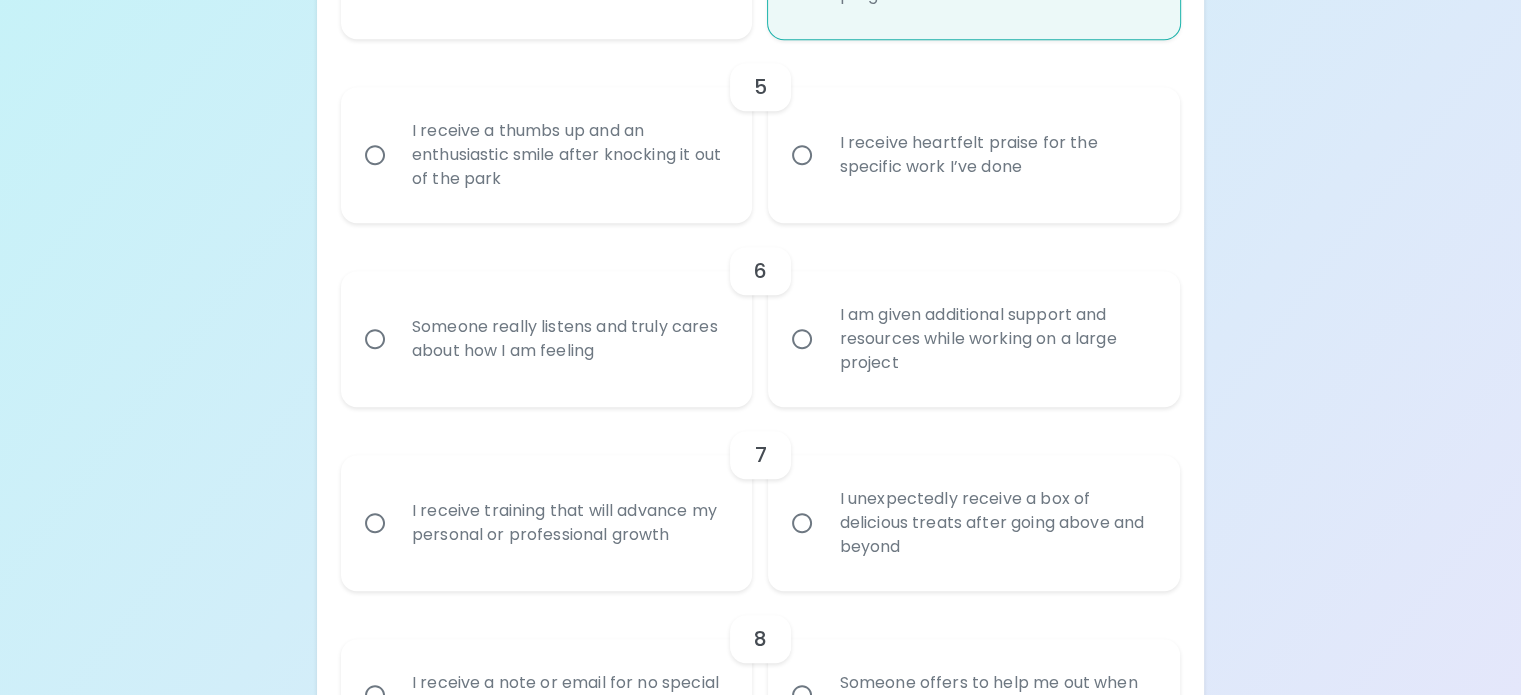 radio on "true" 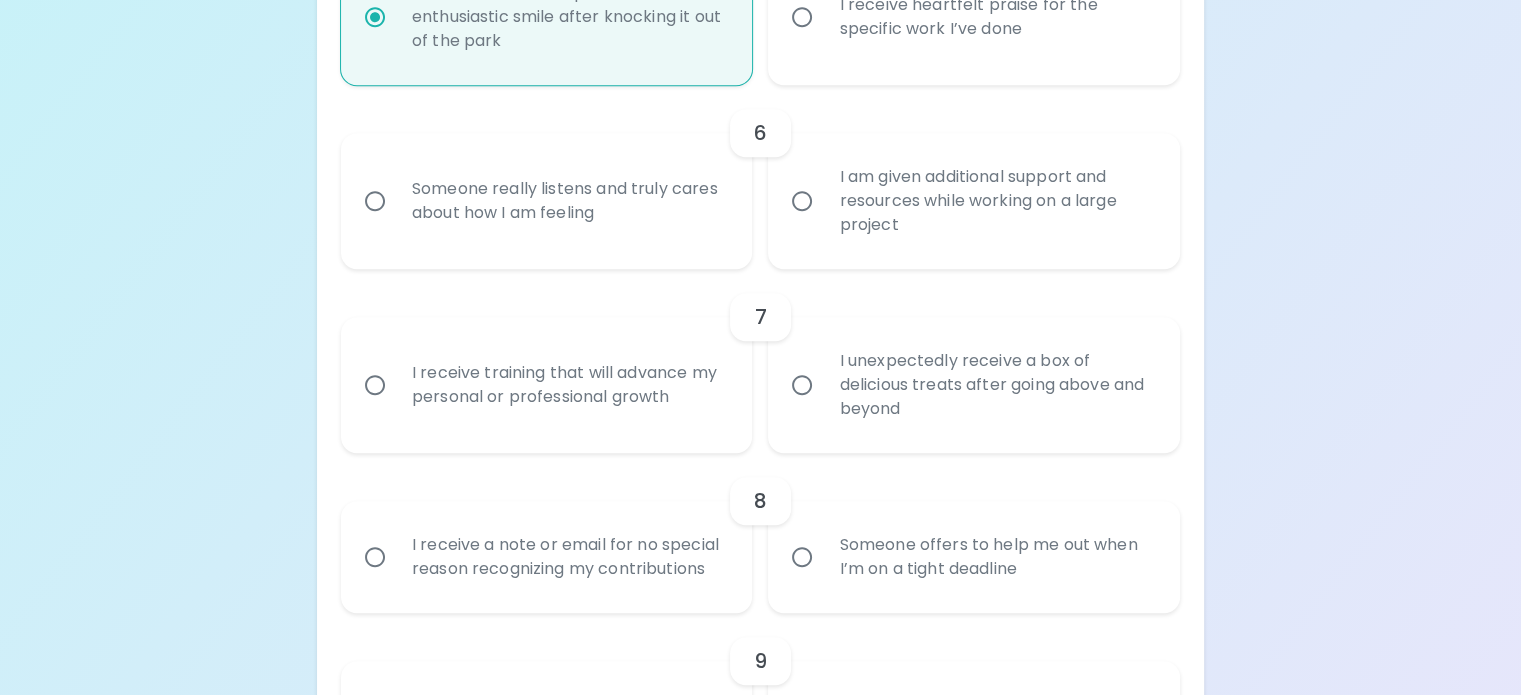 scroll, scrollTop: 1288, scrollLeft: 0, axis: vertical 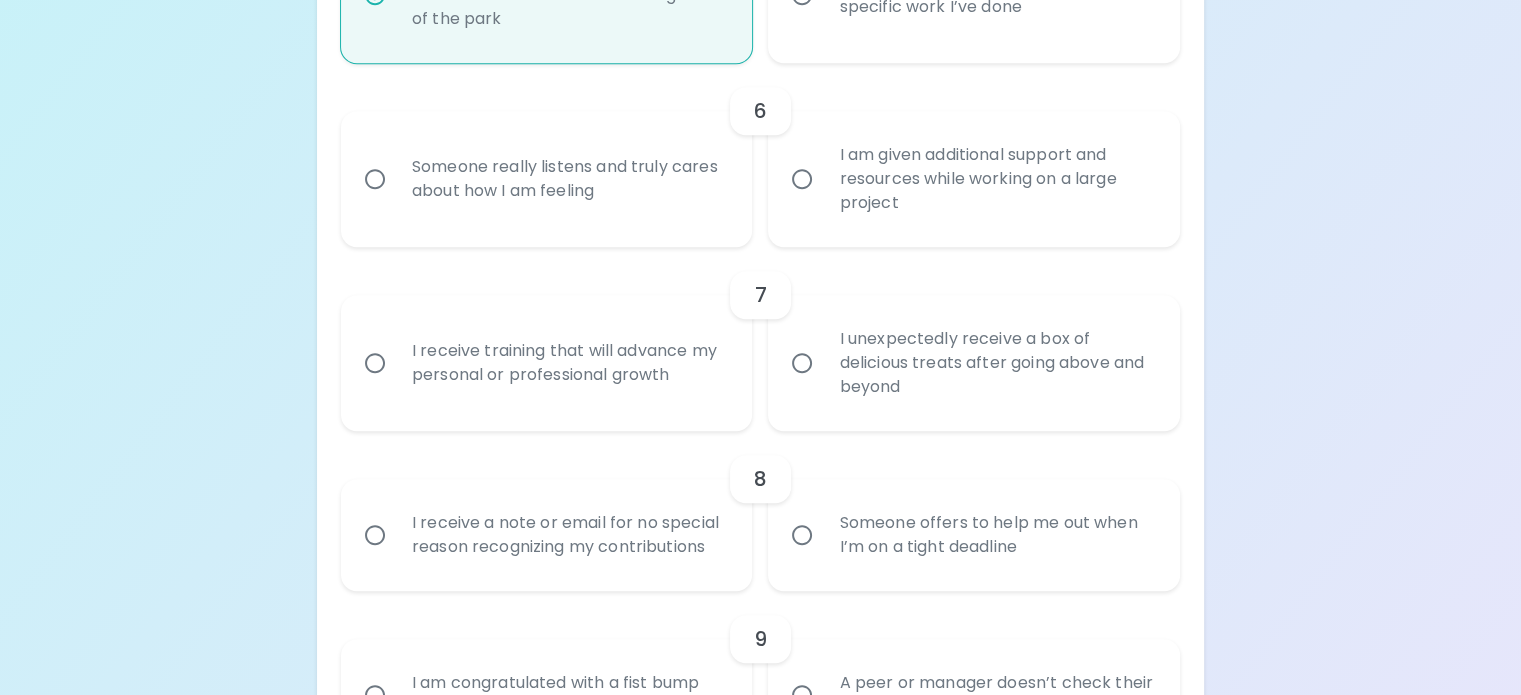 radio on "true" 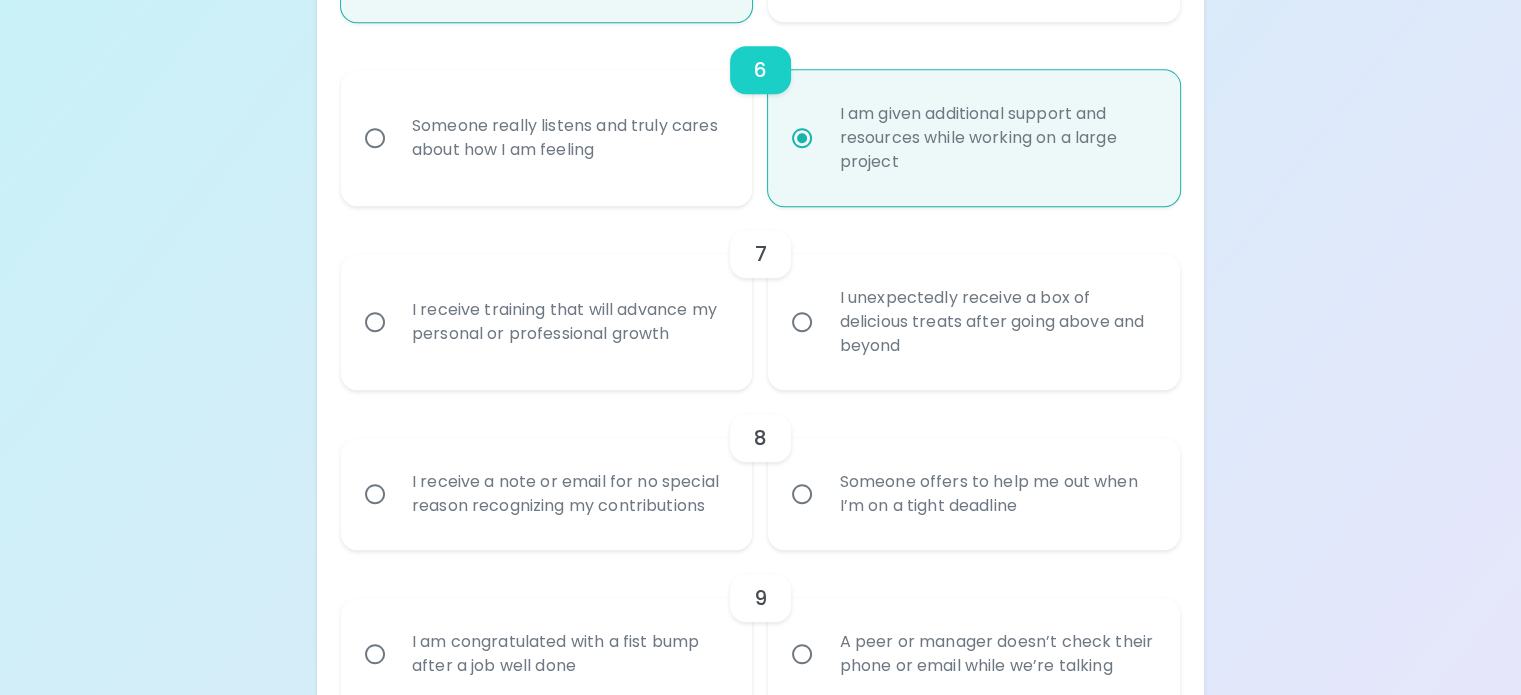 scroll, scrollTop: 1448, scrollLeft: 0, axis: vertical 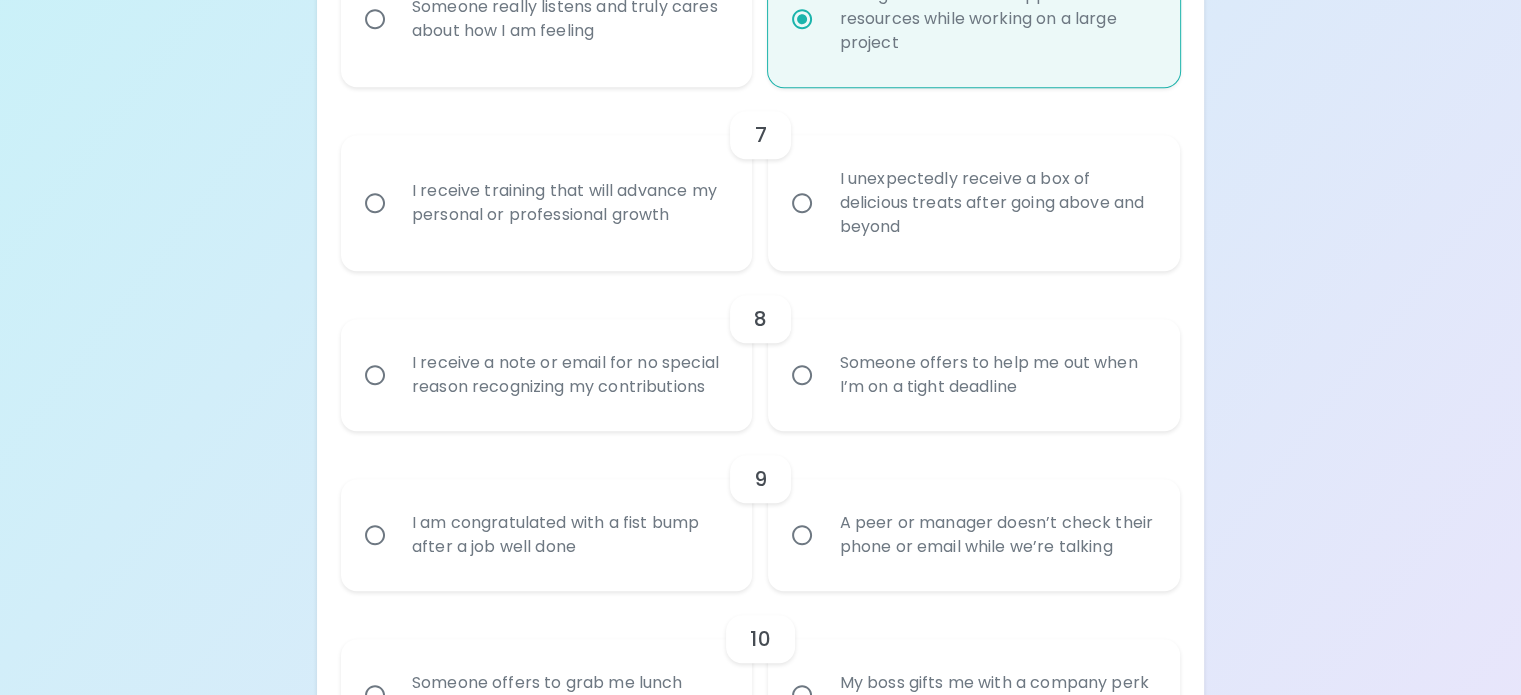 radio on "true" 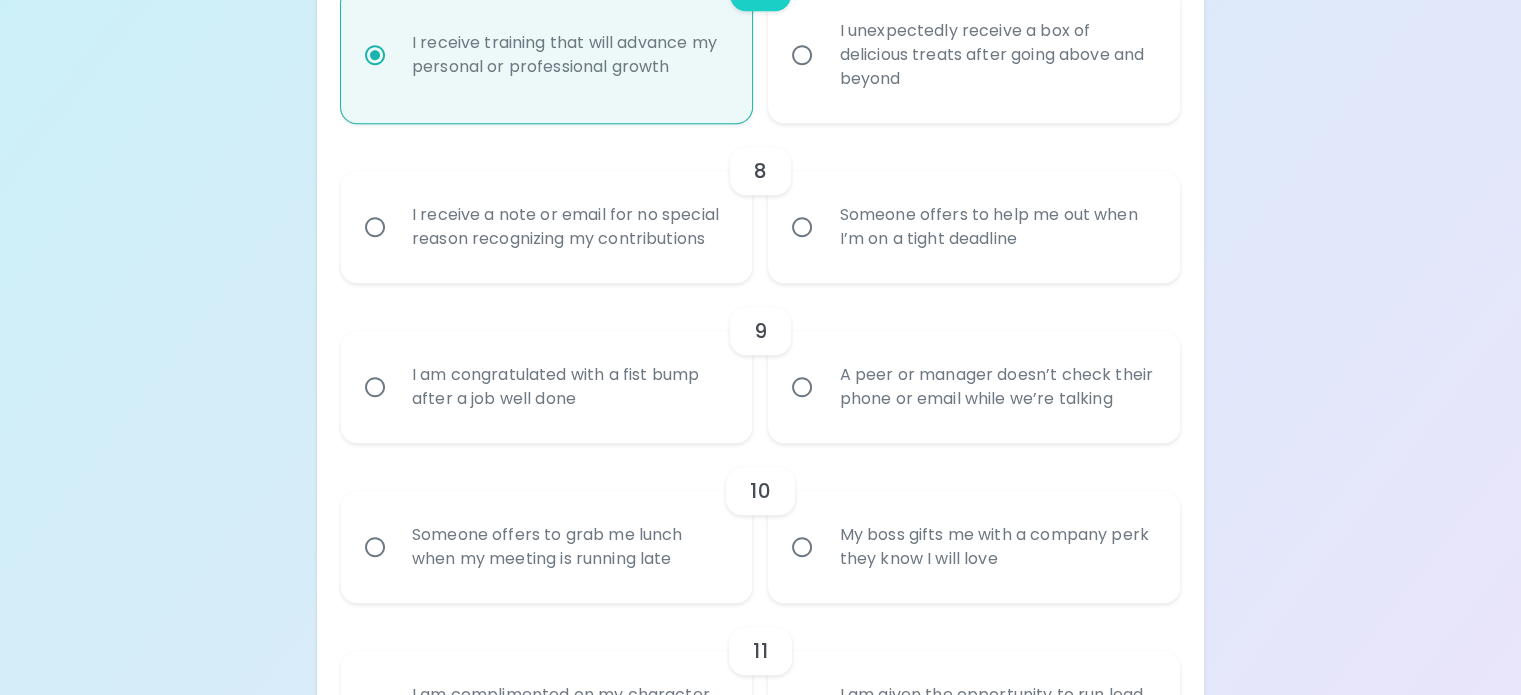 scroll, scrollTop: 1608, scrollLeft: 0, axis: vertical 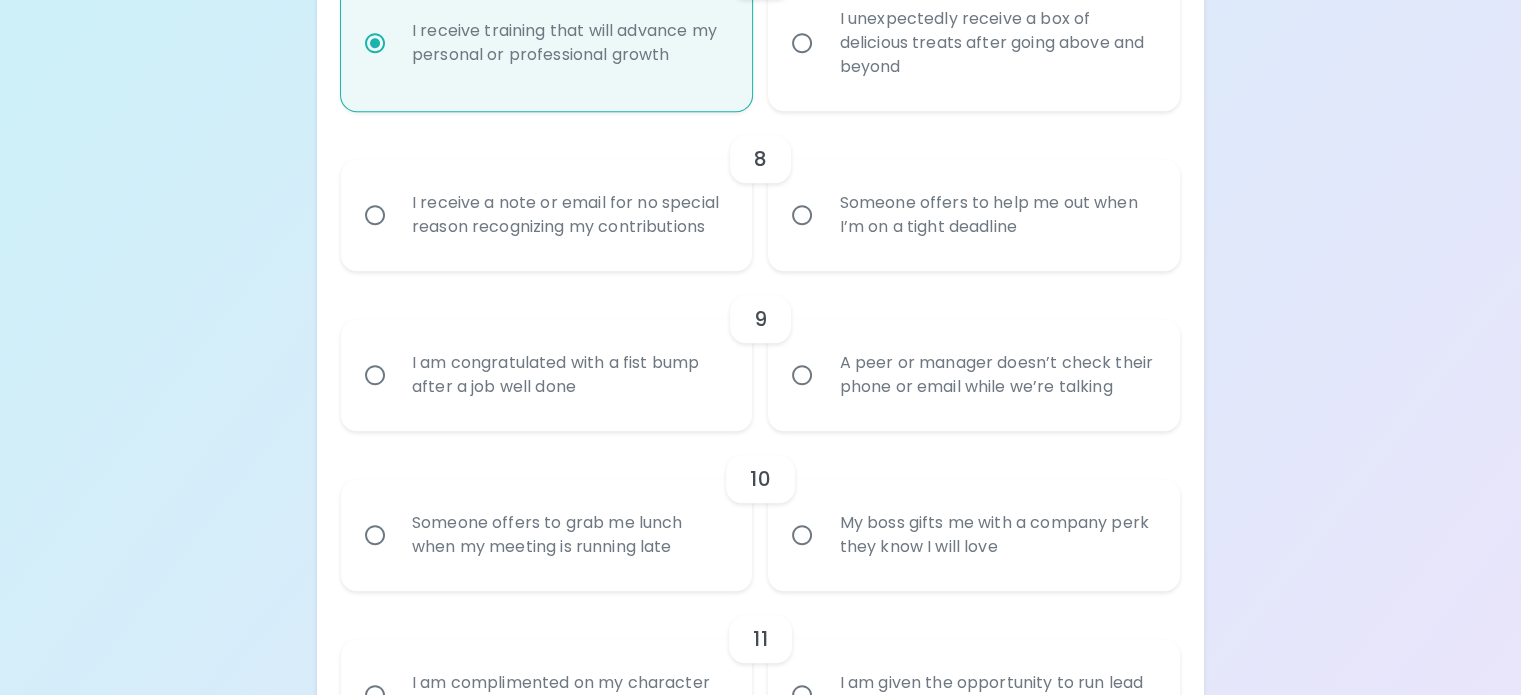 radio on "true" 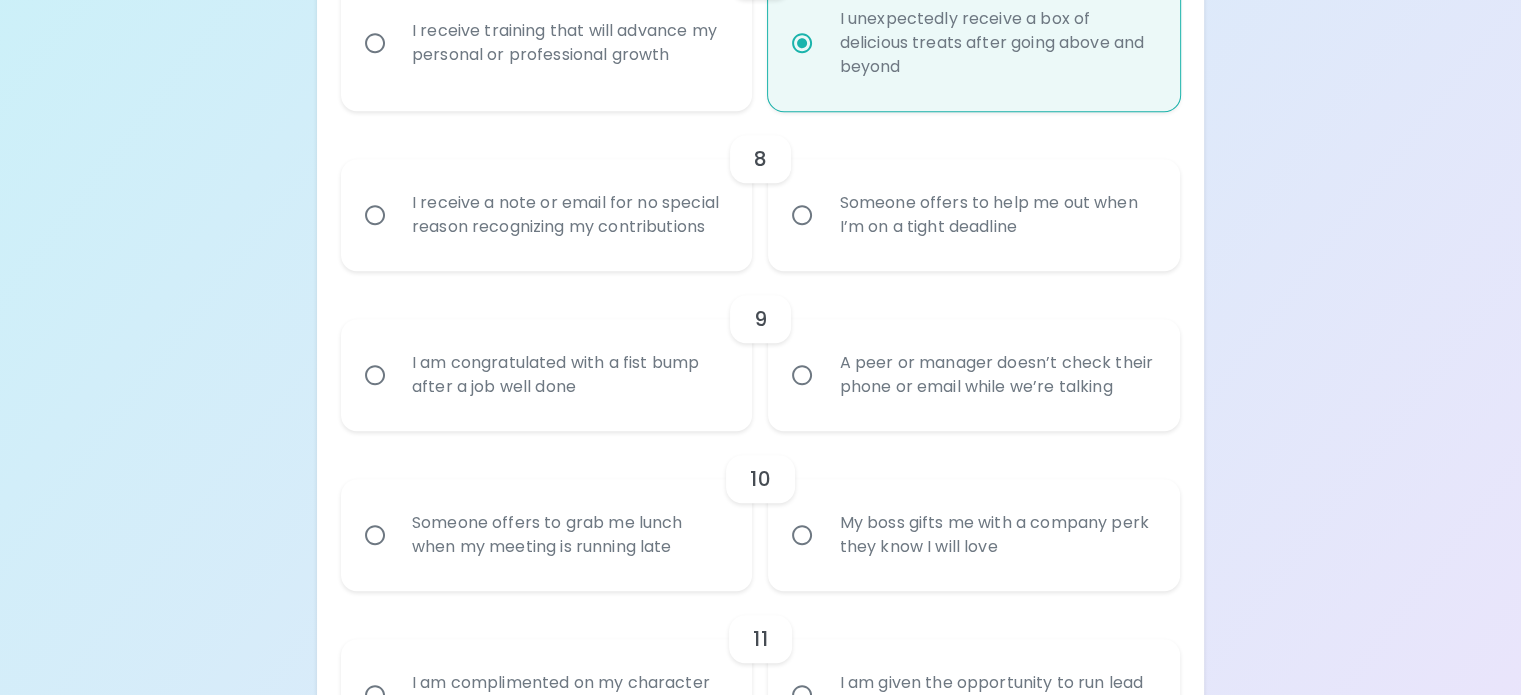 radio on "true" 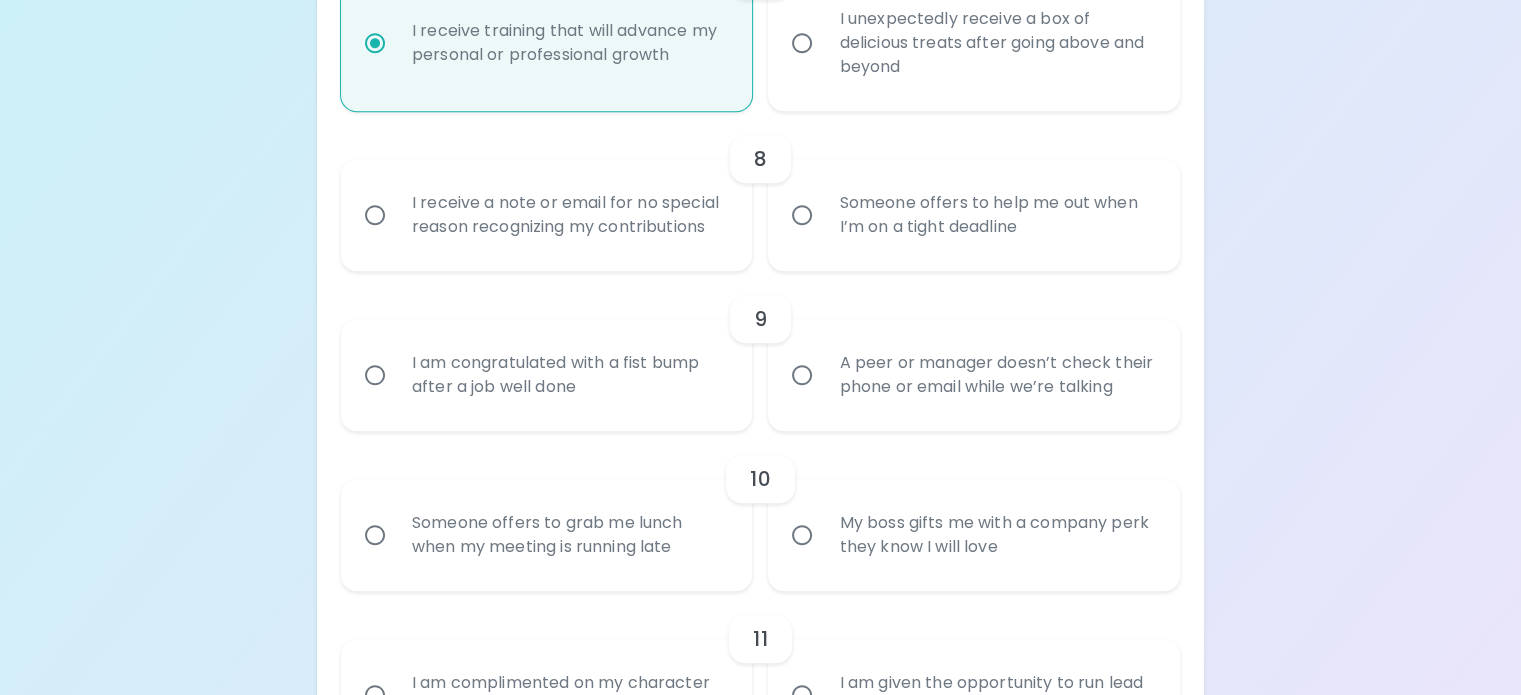 radio on "true" 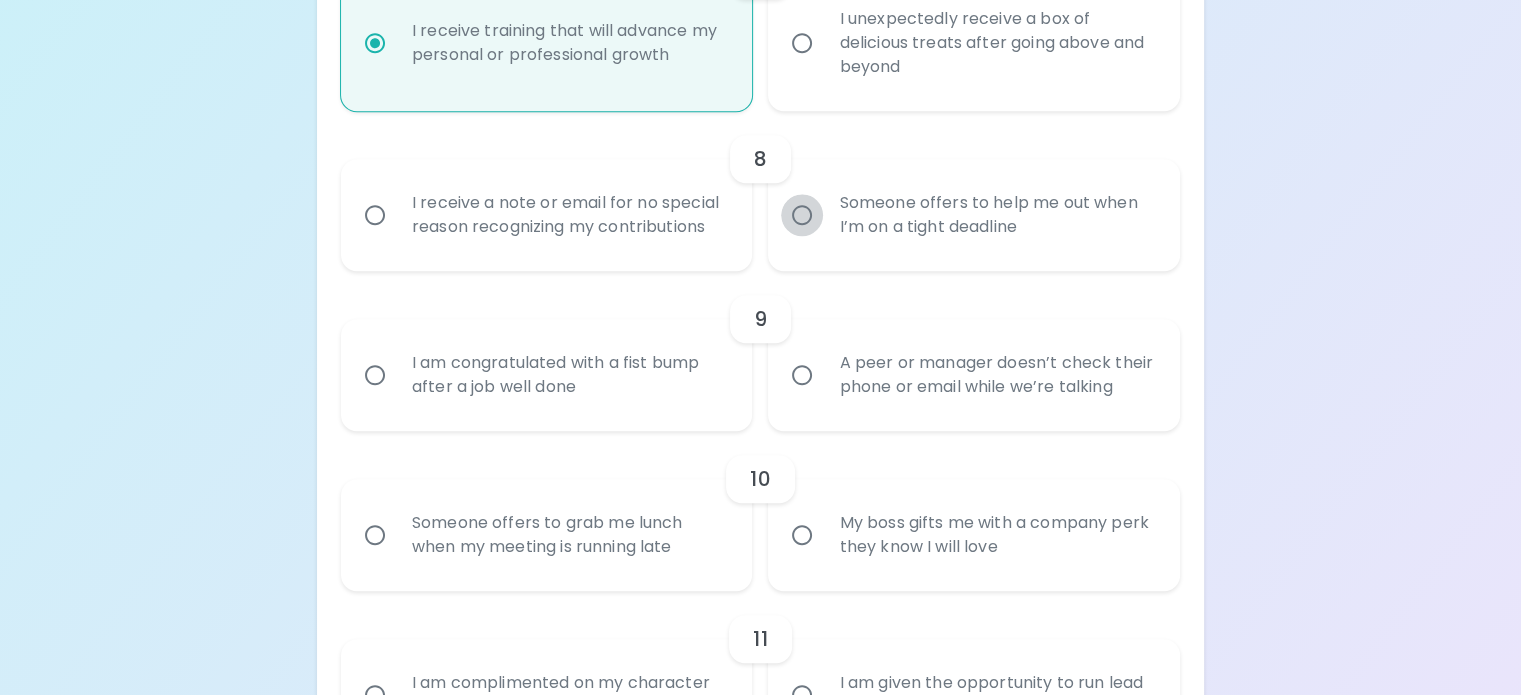 click on "Someone offers to help me out when I’m on a tight deadline" at bounding box center [802, 215] 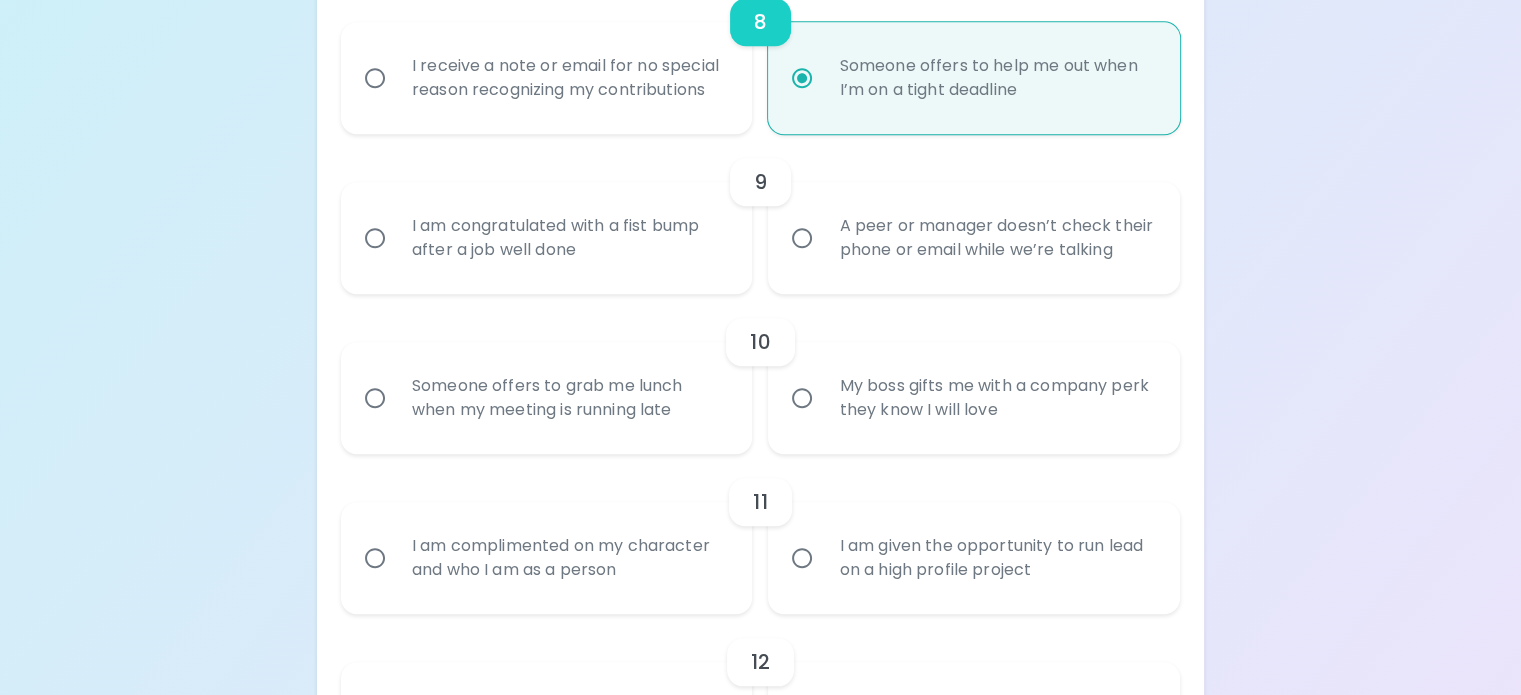 scroll, scrollTop: 1768, scrollLeft: 0, axis: vertical 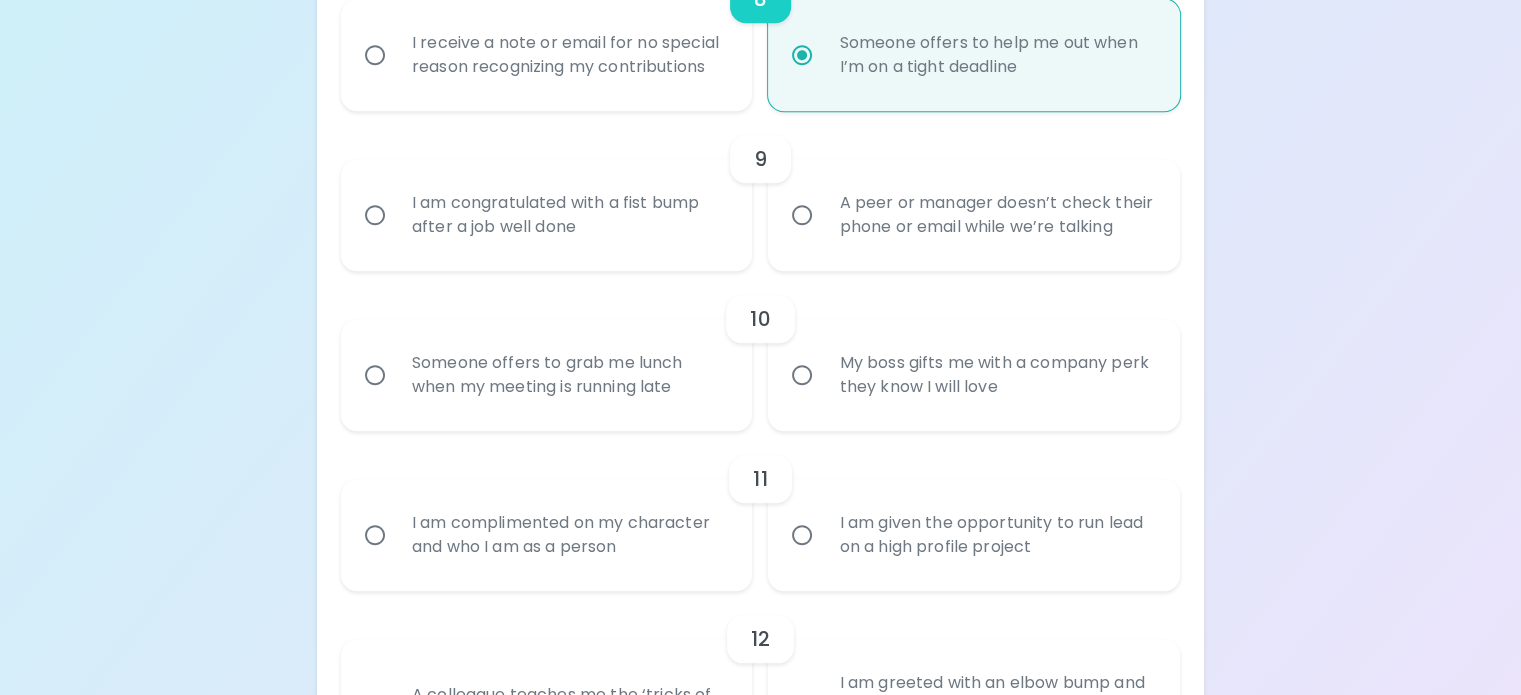 radio on "true" 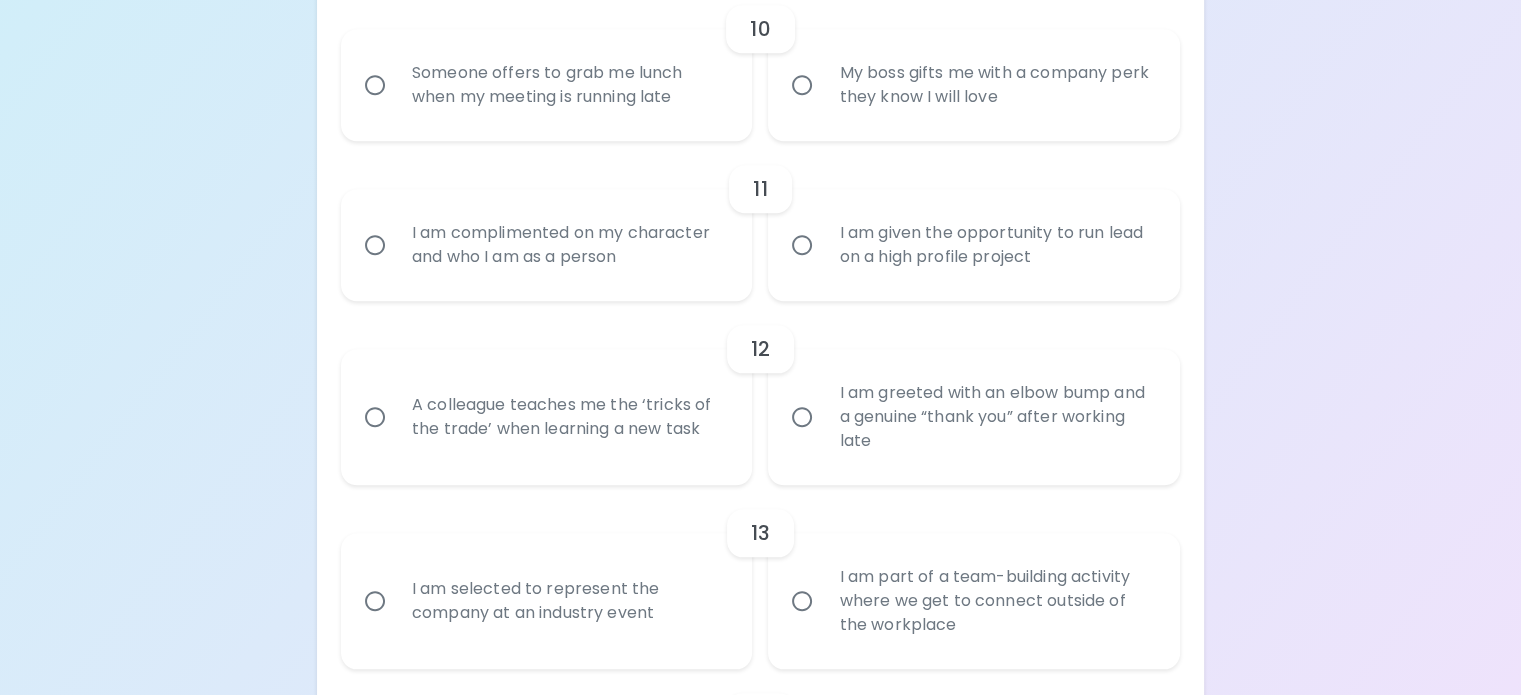 scroll, scrollTop: 2059, scrollLeft: 0, axis: vertical 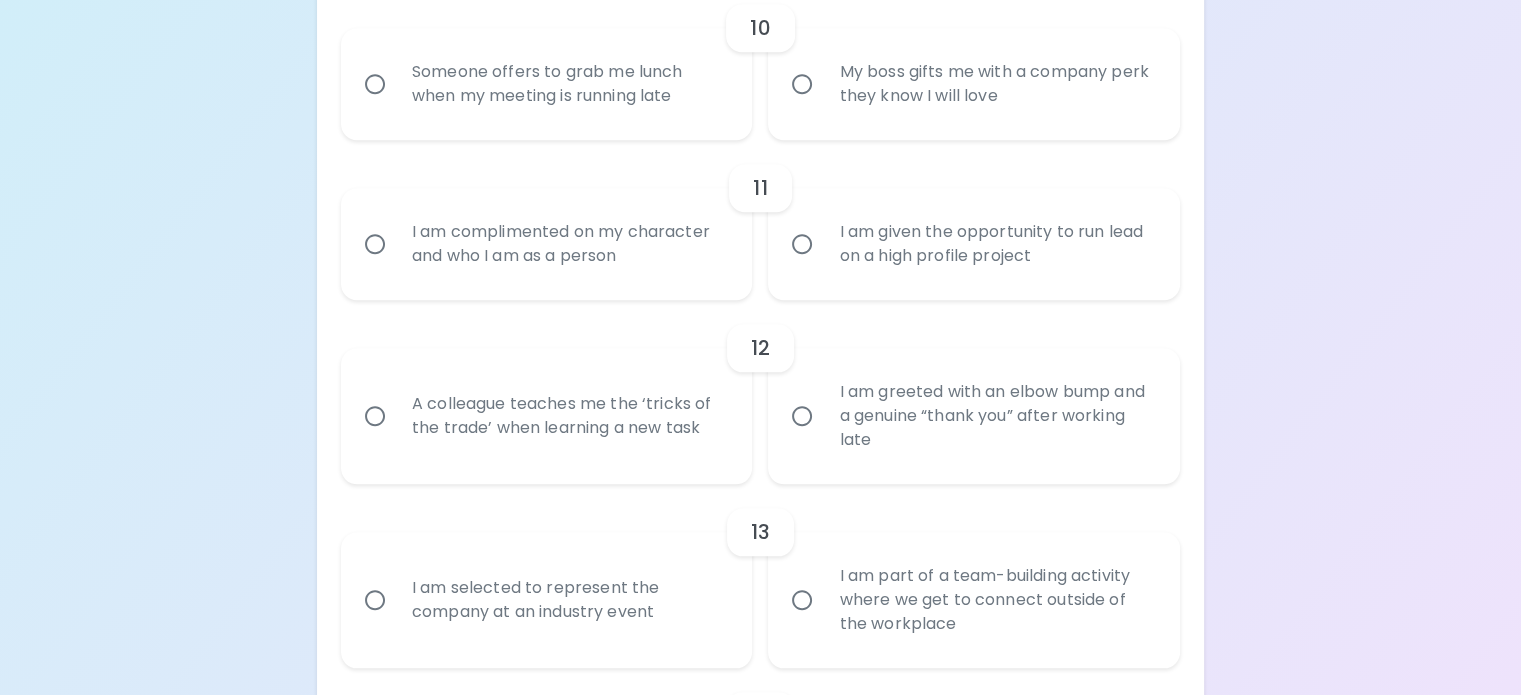 radio on "true" 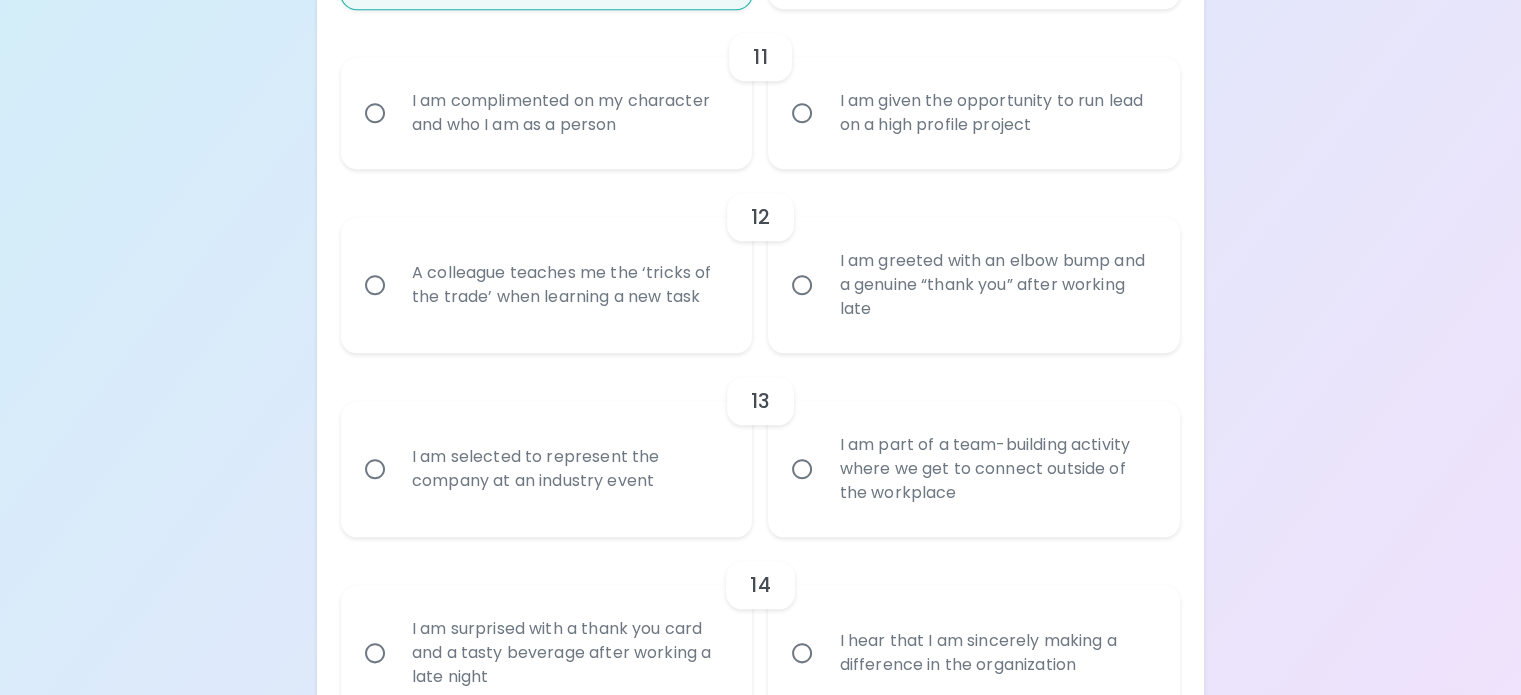 scroll, scrollTop: 2219, scrollLeft: 0, axis: vertical 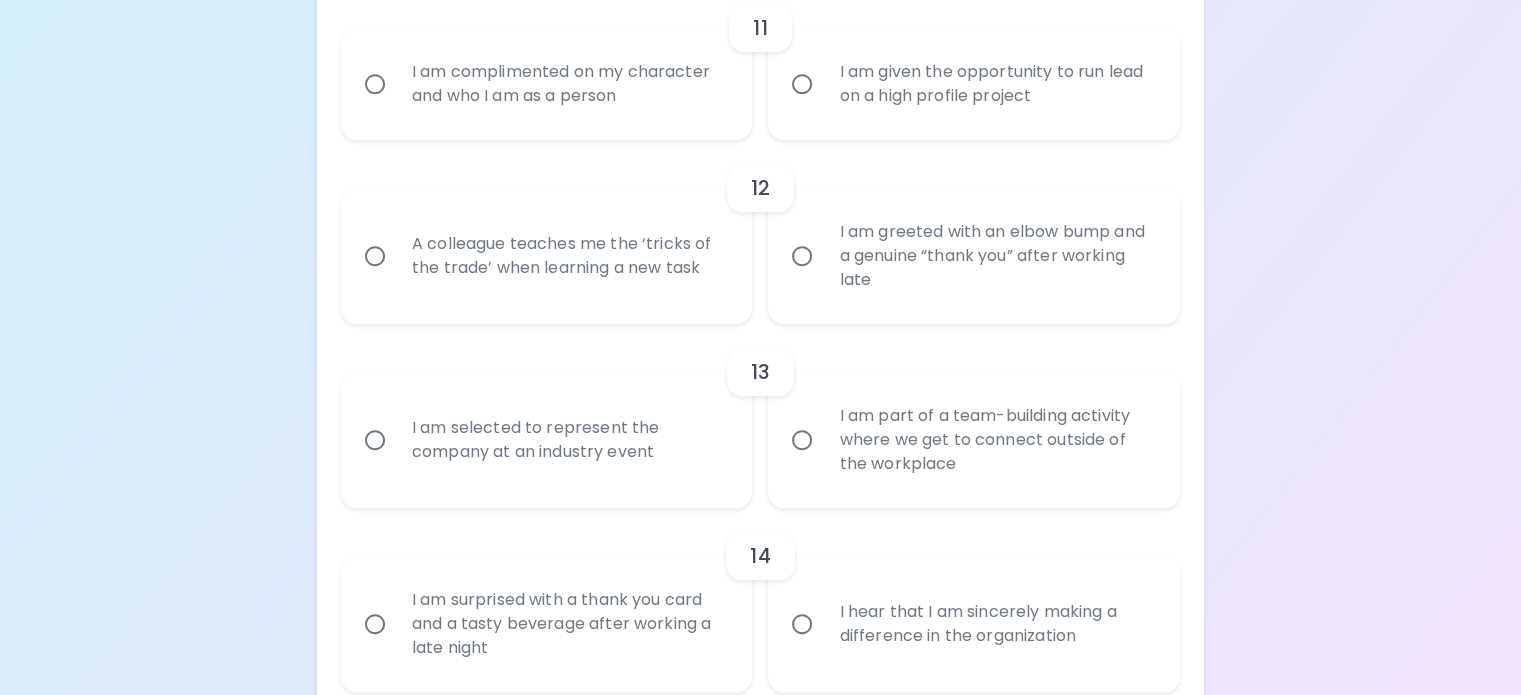 radio on "true" 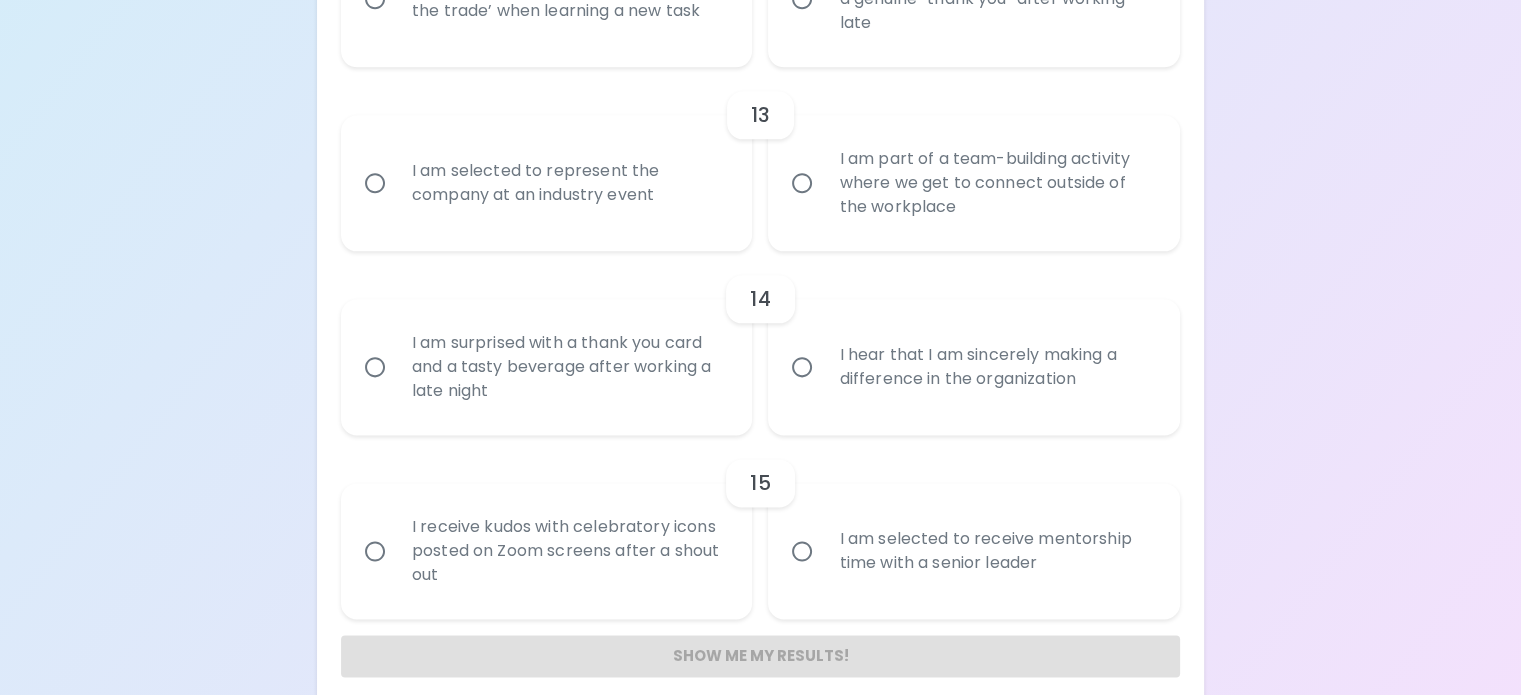 scroll, scrollTop: 2487, scrollLeft: 0, axis: vertical 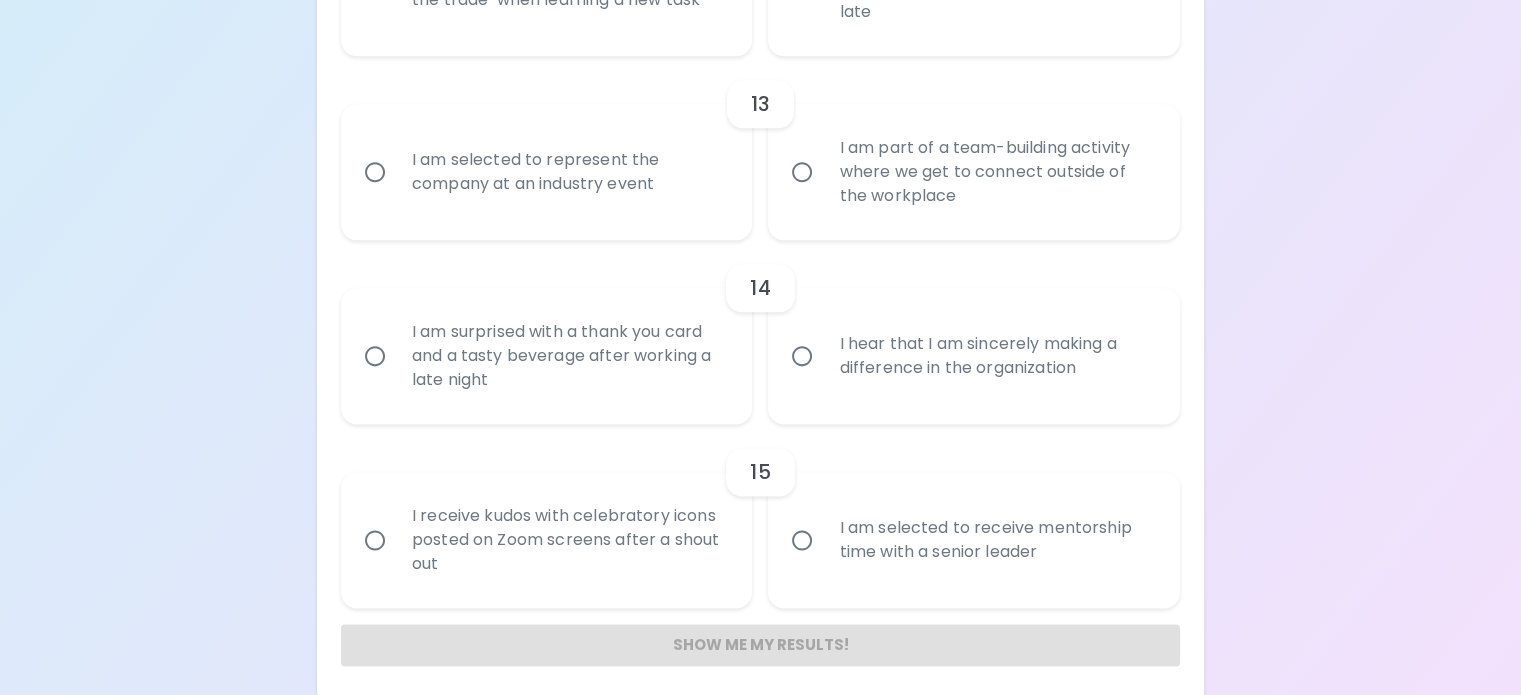 radio on "true" 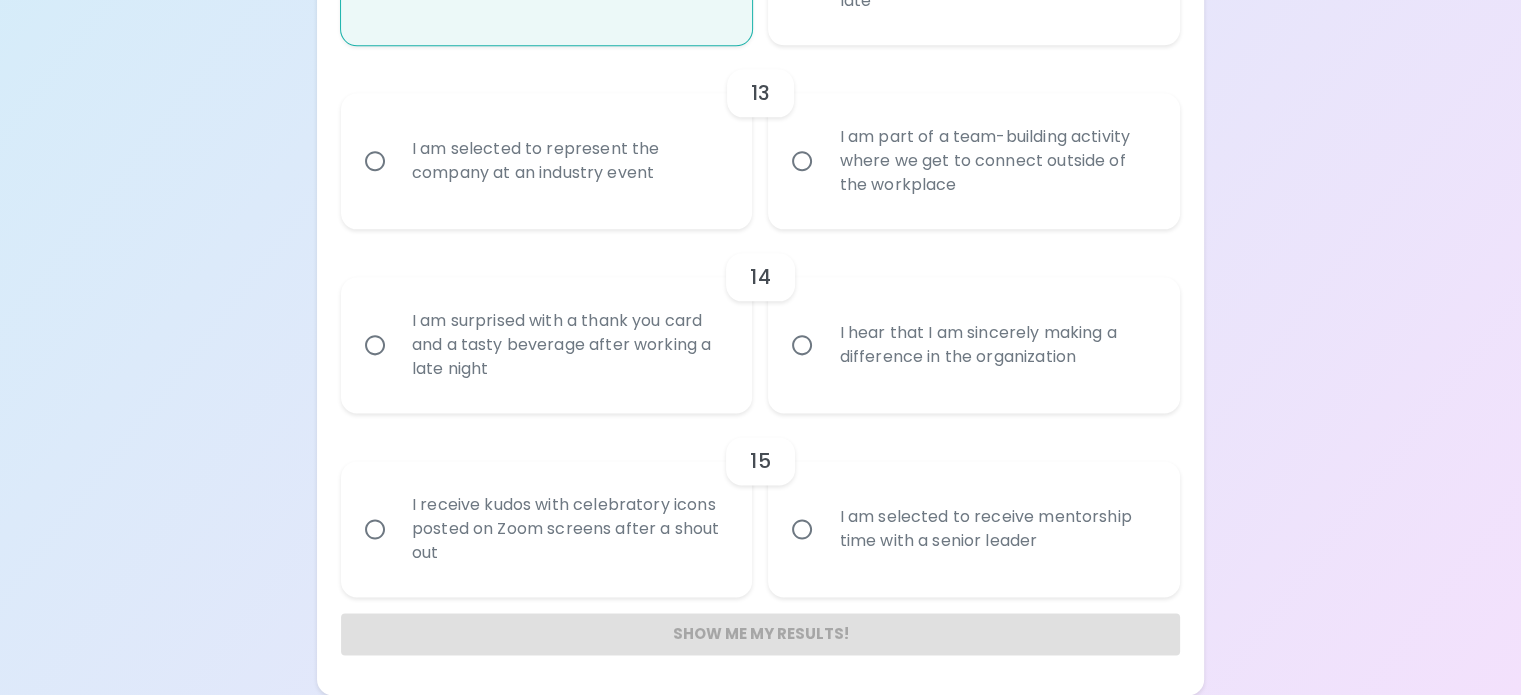 scroll, scrollTop: 2647, scrollLeft: 0, axis: vertical 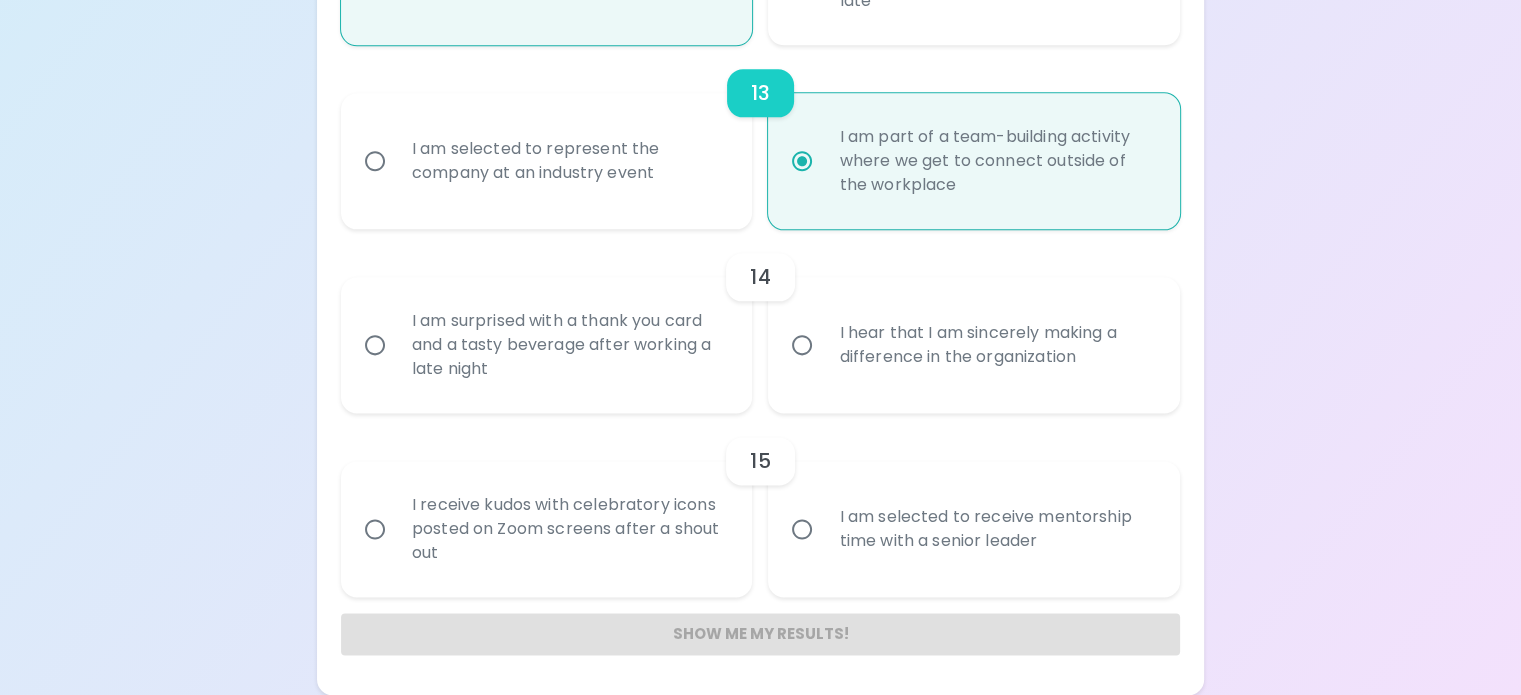 radio on "true" 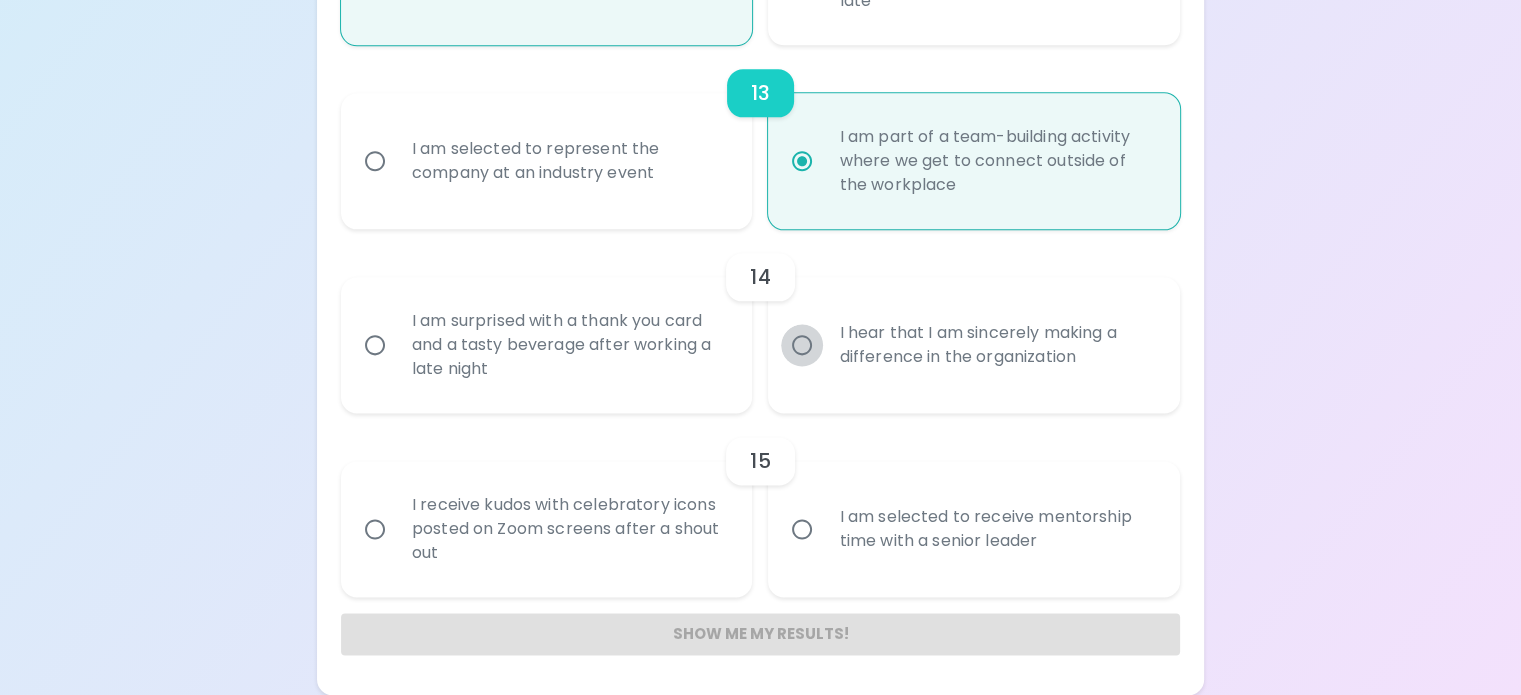 click on "I hear that I am sincerely making a difference in the organization" at bounding box center (802, 345) 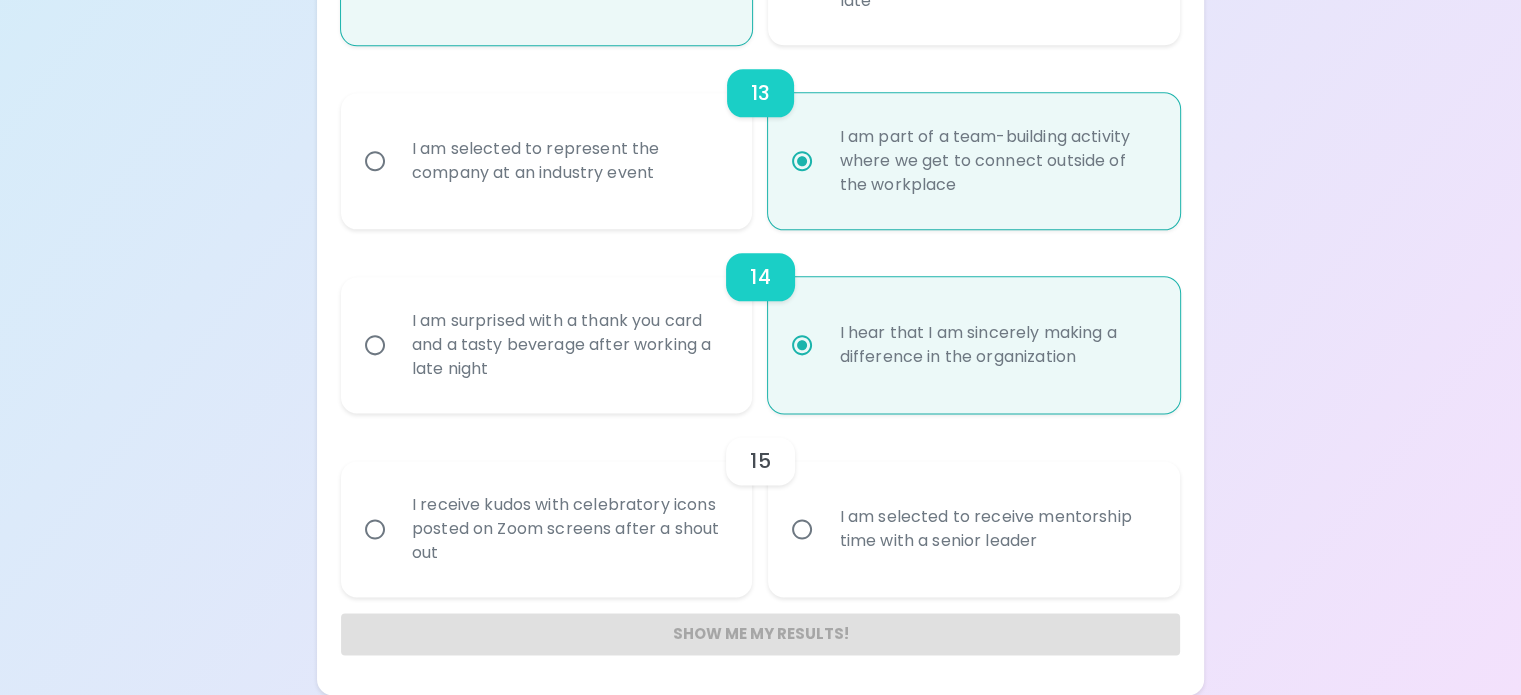scroll, scrollTop: 3137, scrollLeft: 0, axis: vertical 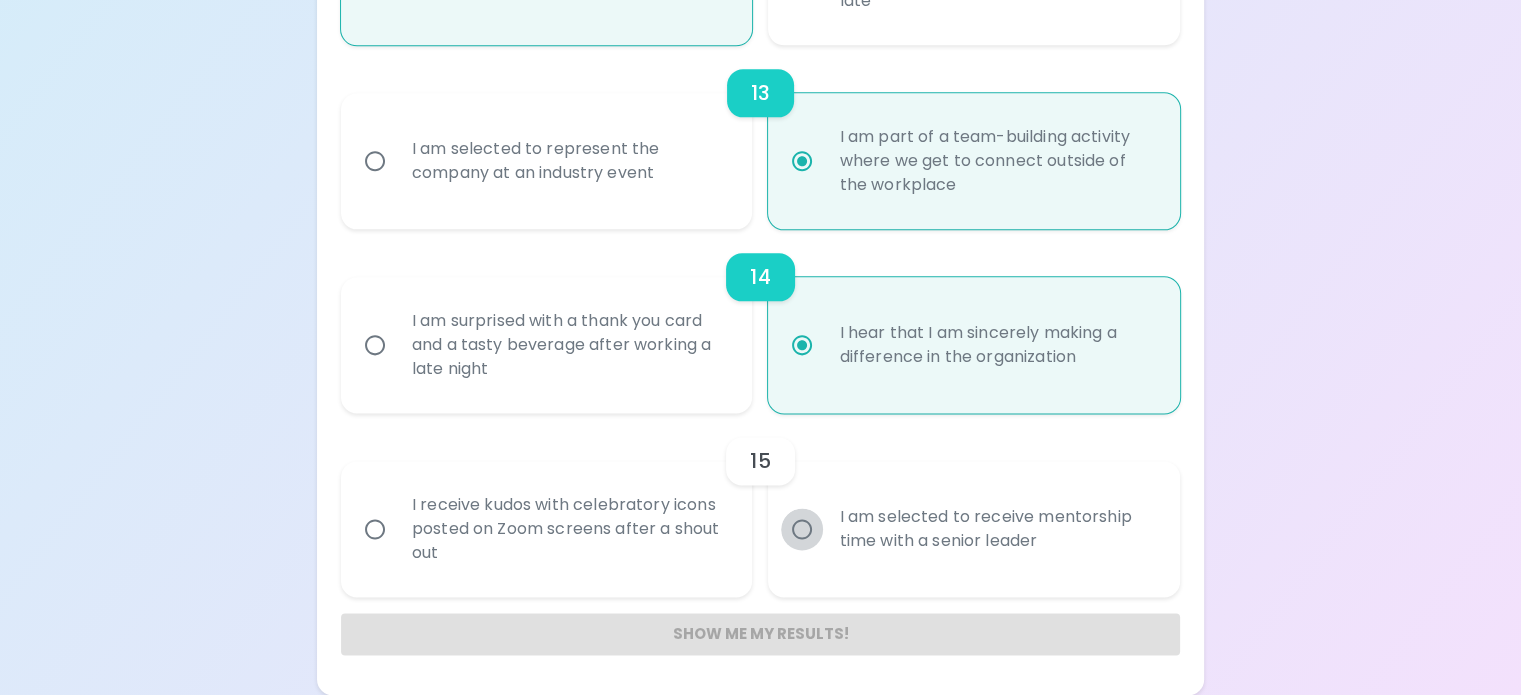 click on "I am selected to receive mentorship time with a senior leader" at bounding box center (802, 529) 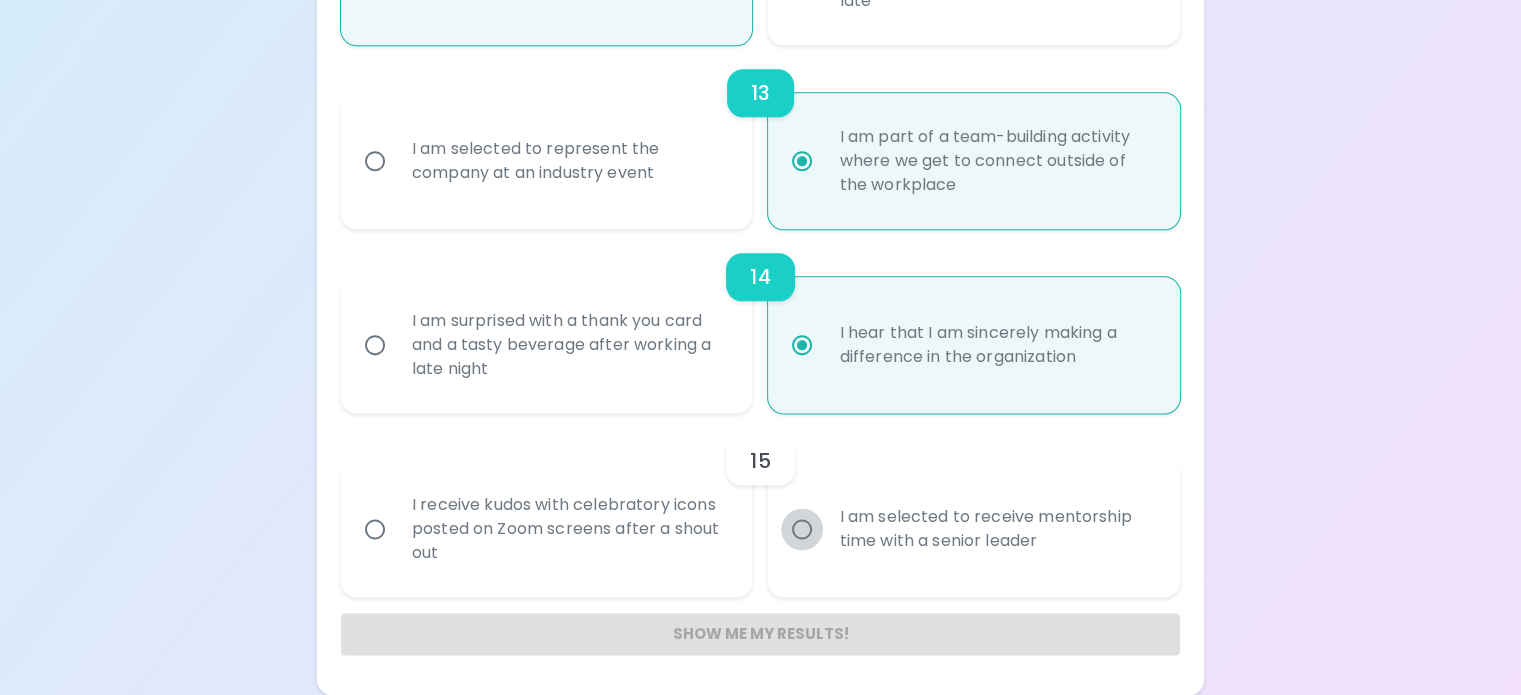 radio on "false" 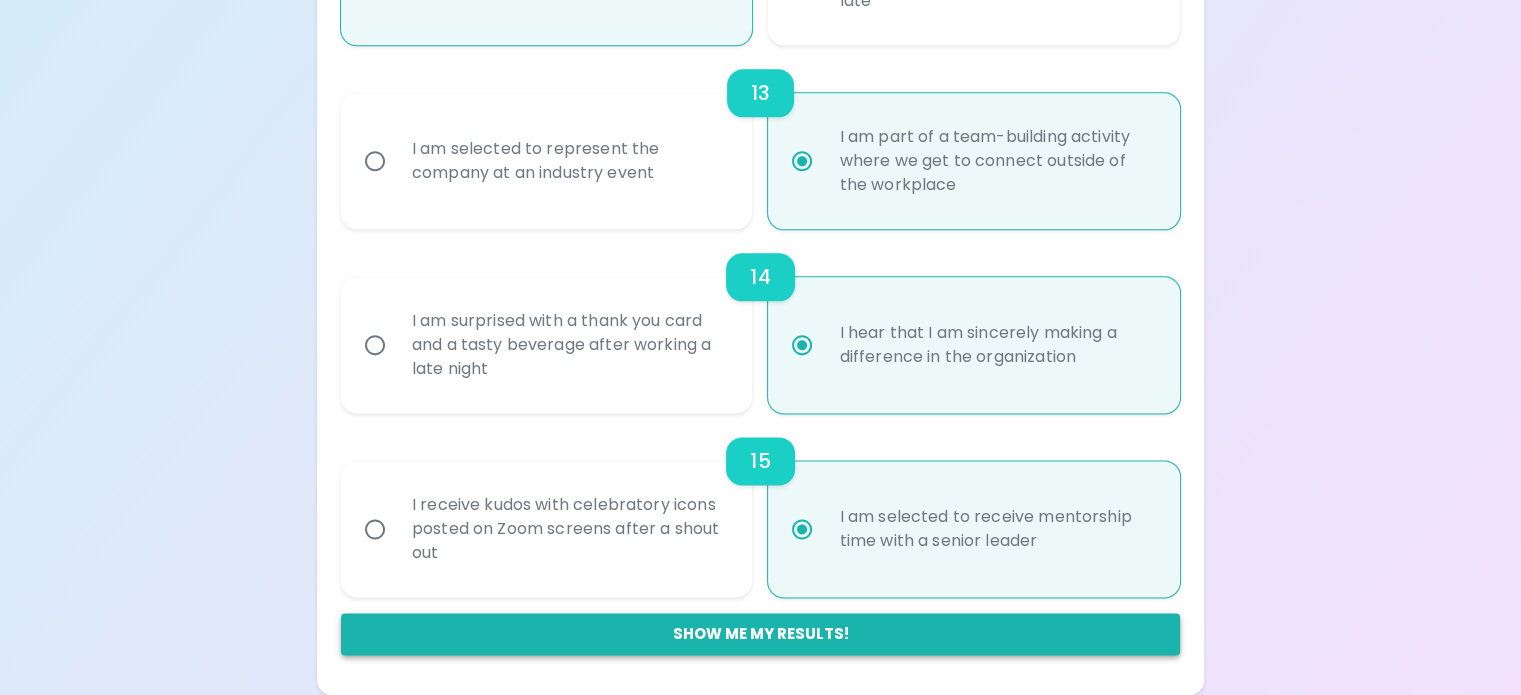 radio on "true" 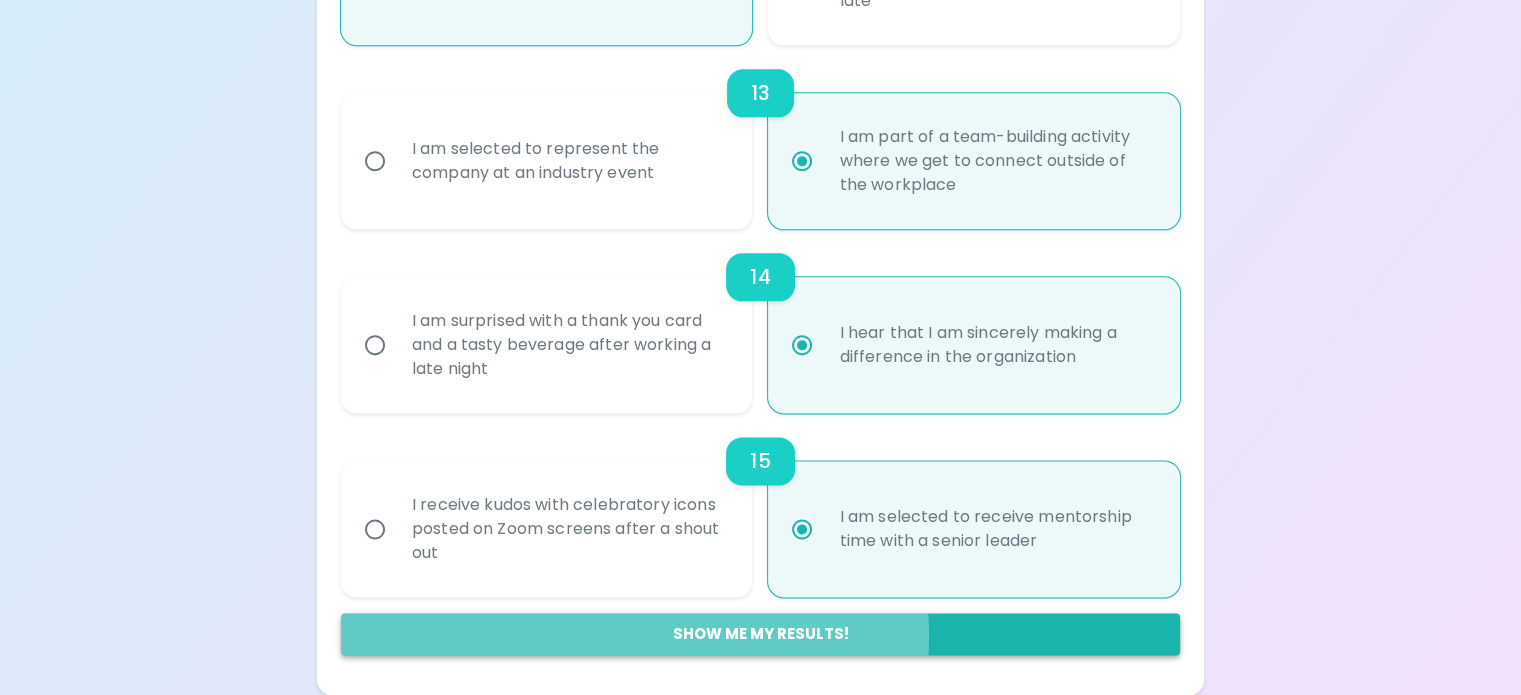 click on "Show me my results!" at bounding box center [760, 634] 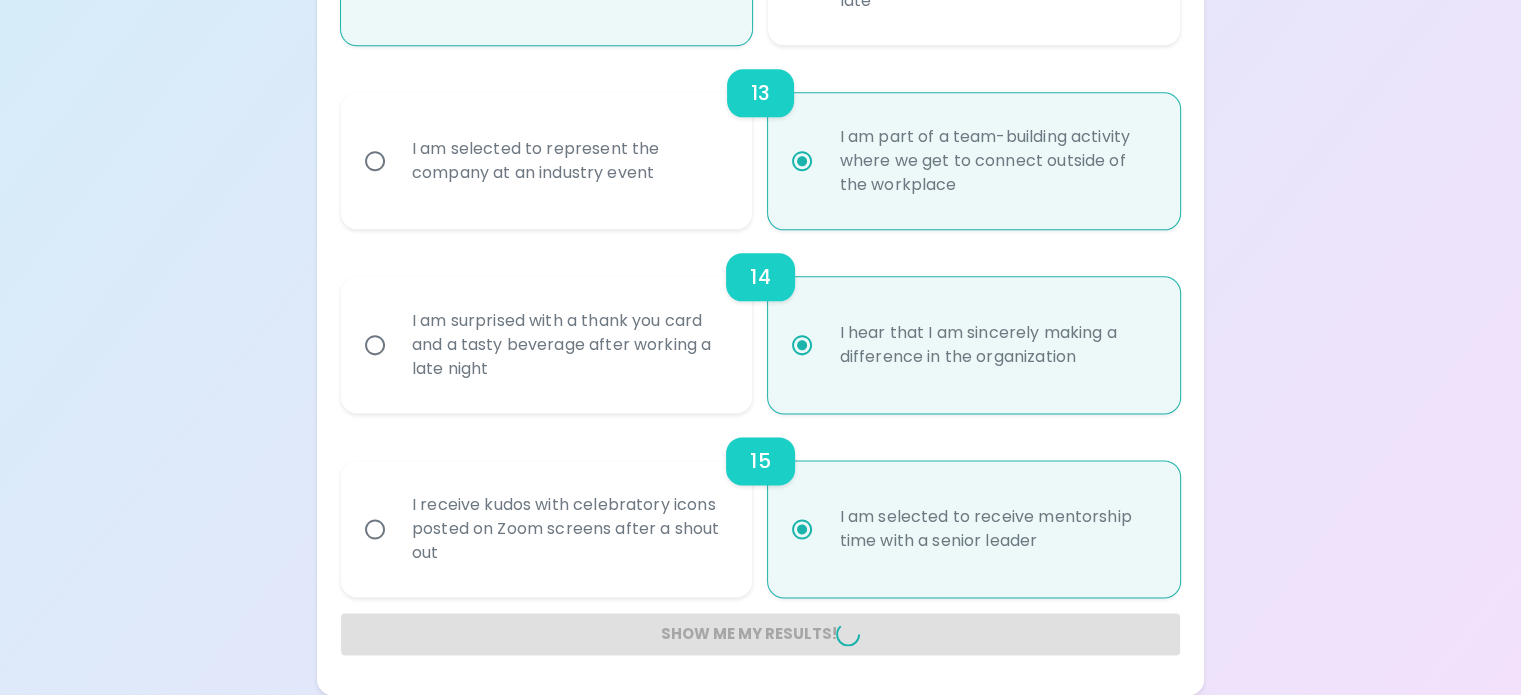 radio on "false" 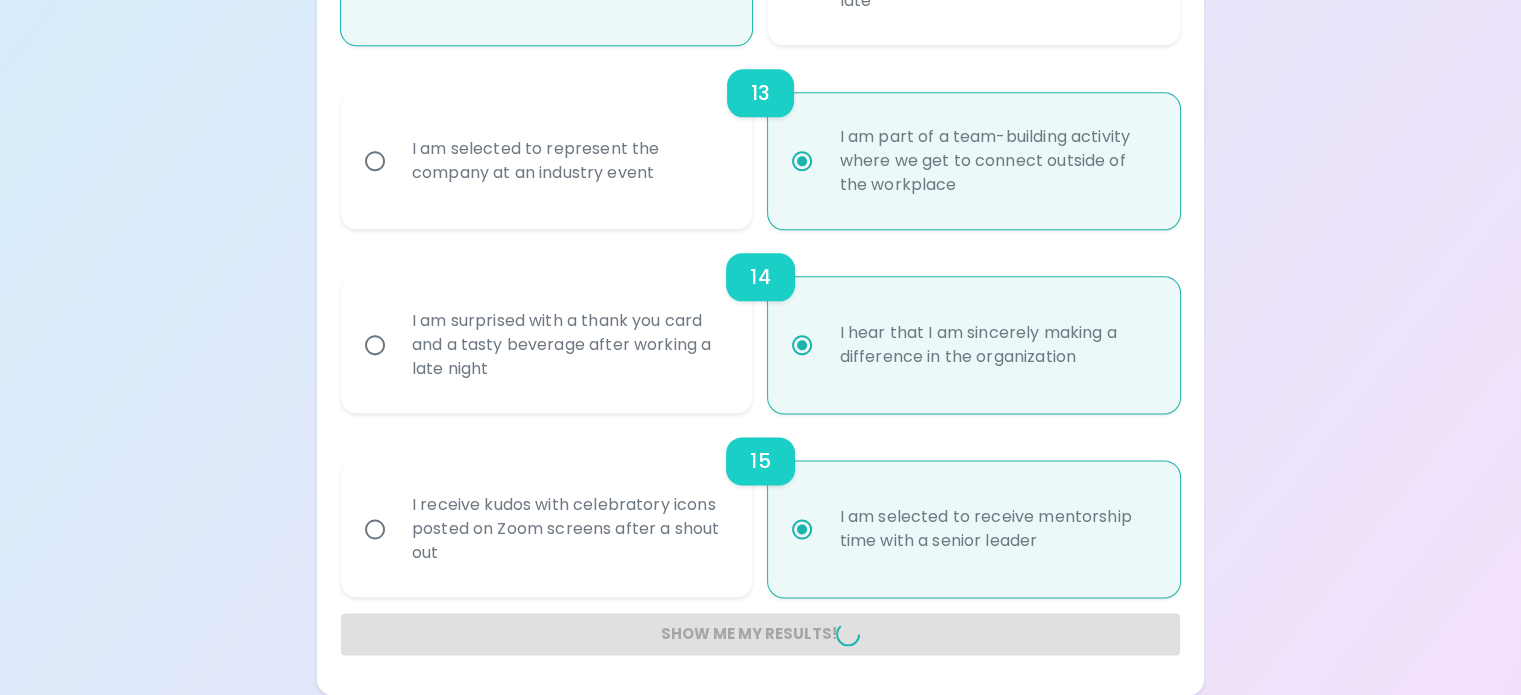 radio on "false" 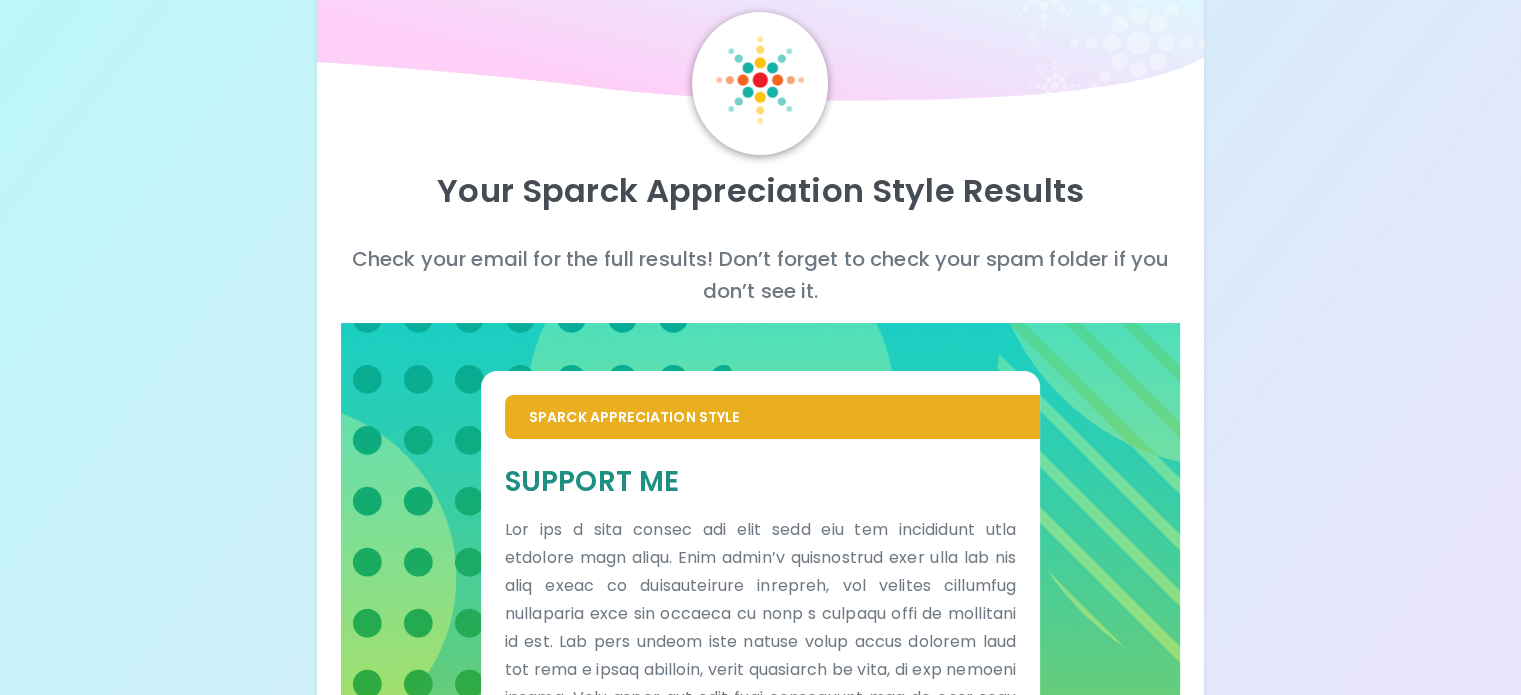 scroll, scrollTop: 68, scrollLeft: 0, axis: vertical 